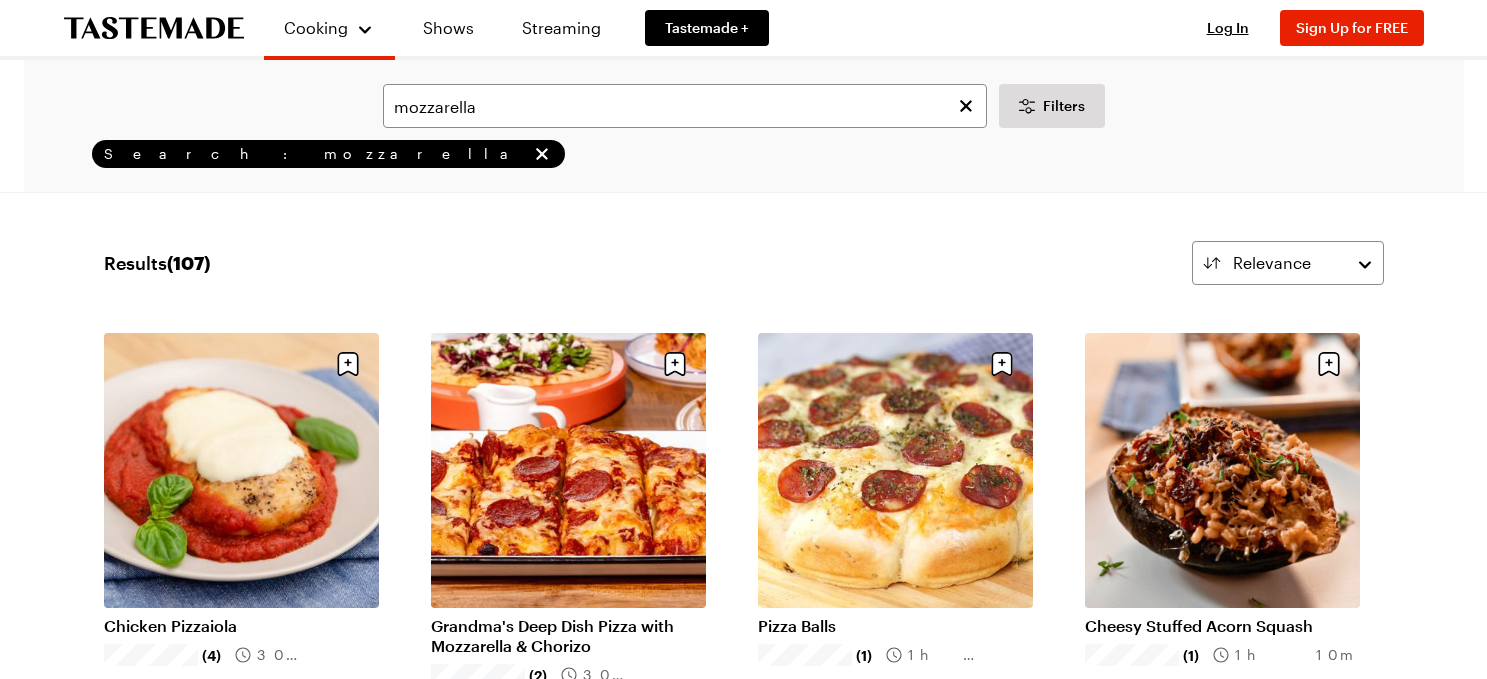 scroll, scrollTop: 0, scrollLeft: 0, axis: both 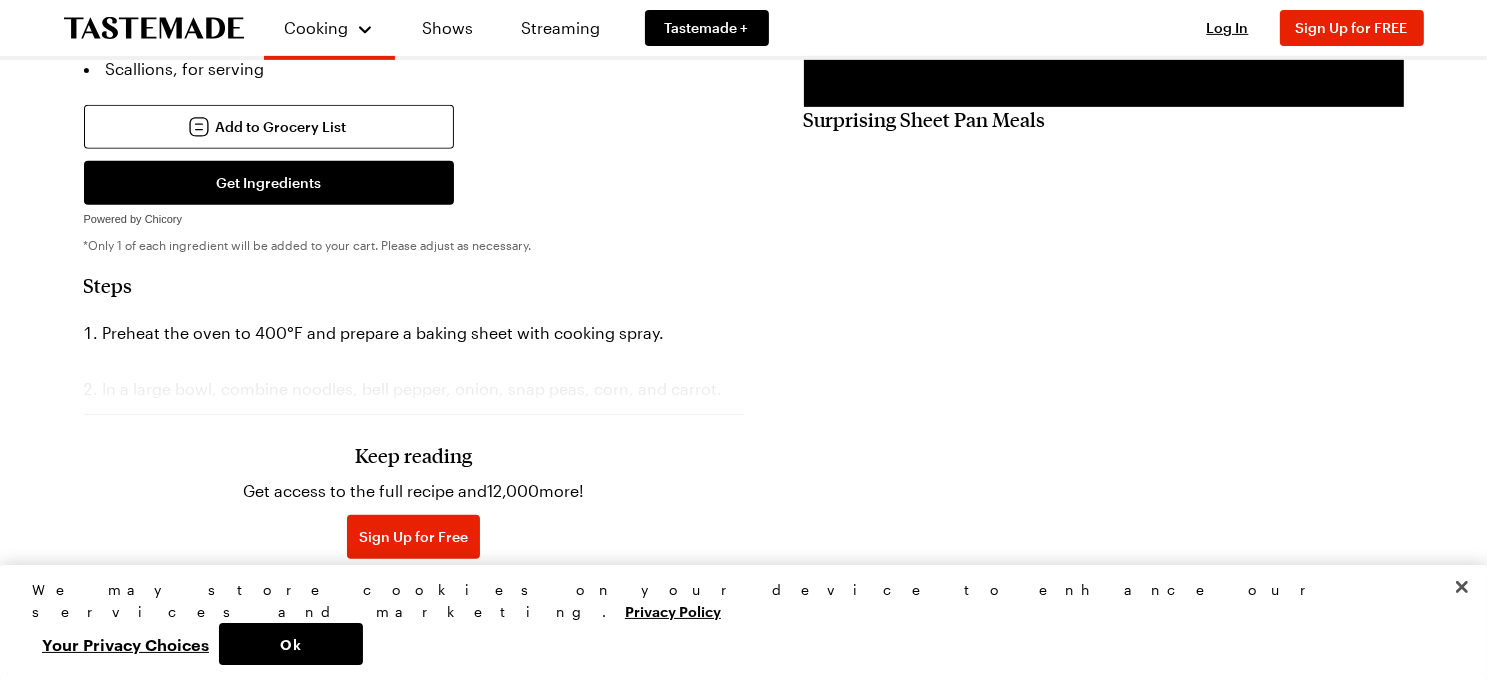 click on "Keep reading" at bounding box center (413, 455) 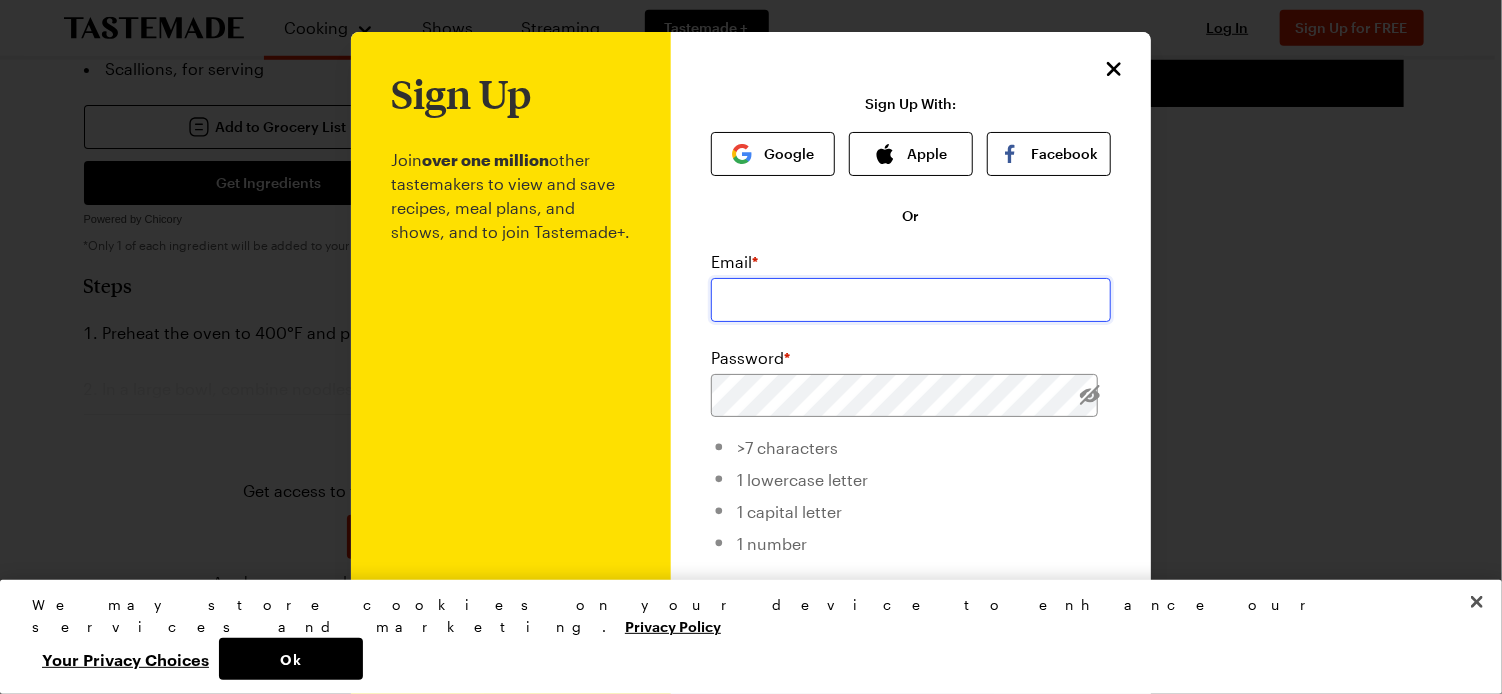 click at bounding box center (911, 300) 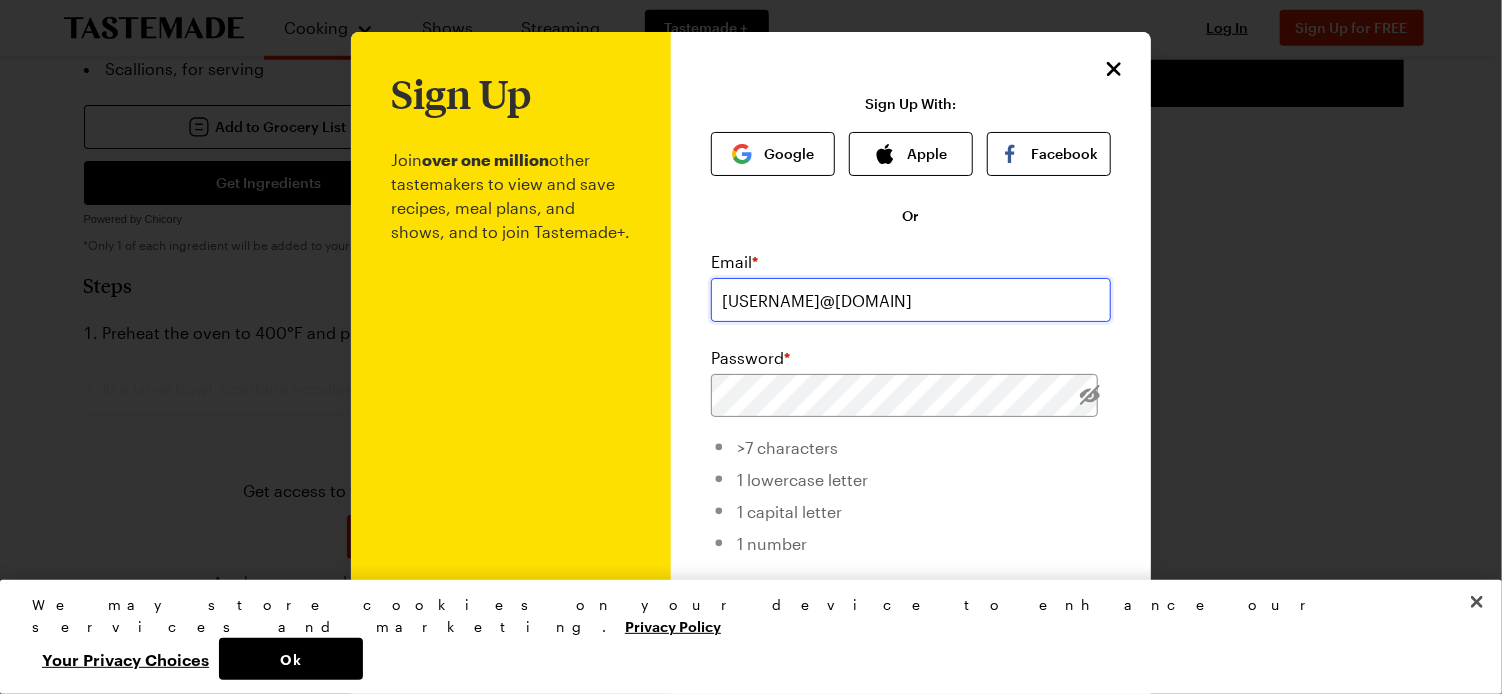 type on "[USERNAME]@[DOMAIN]" 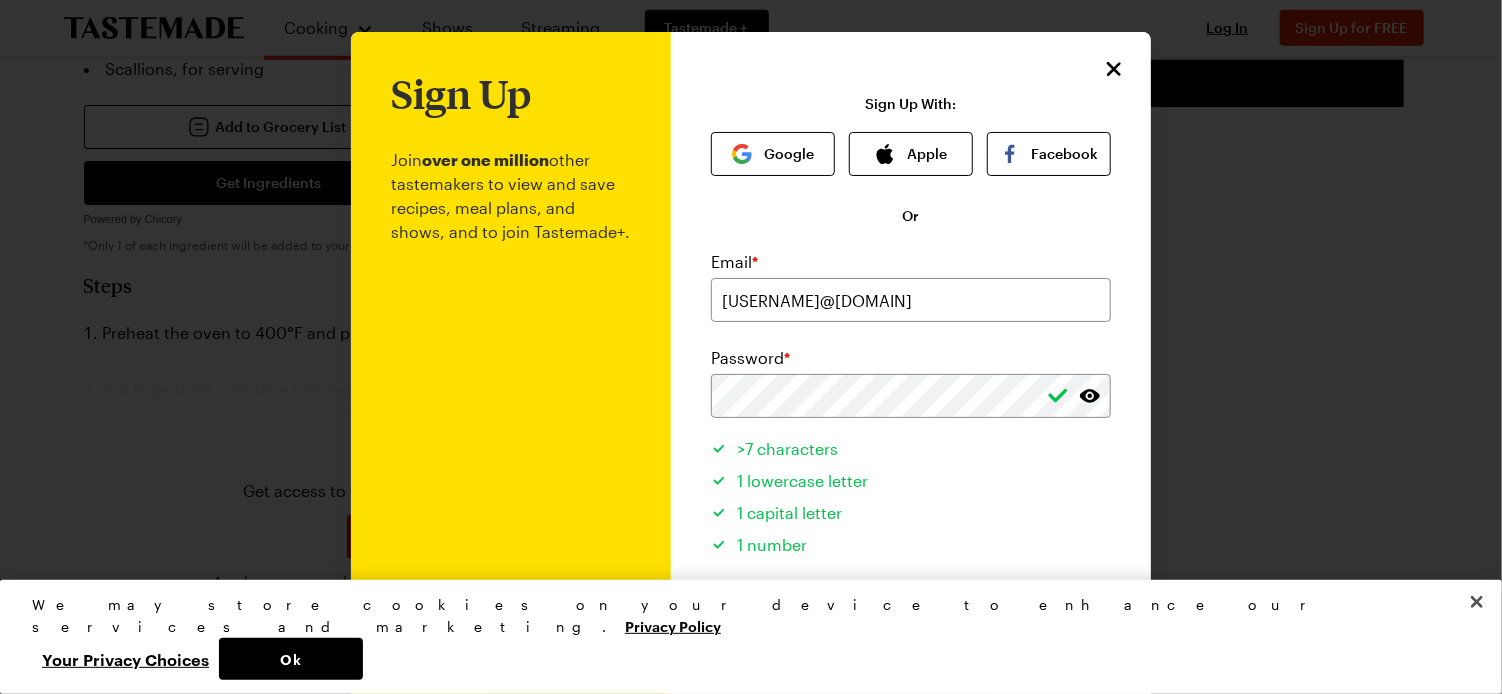 click on "1 lowercase letter" at bounding box center [911, 478] 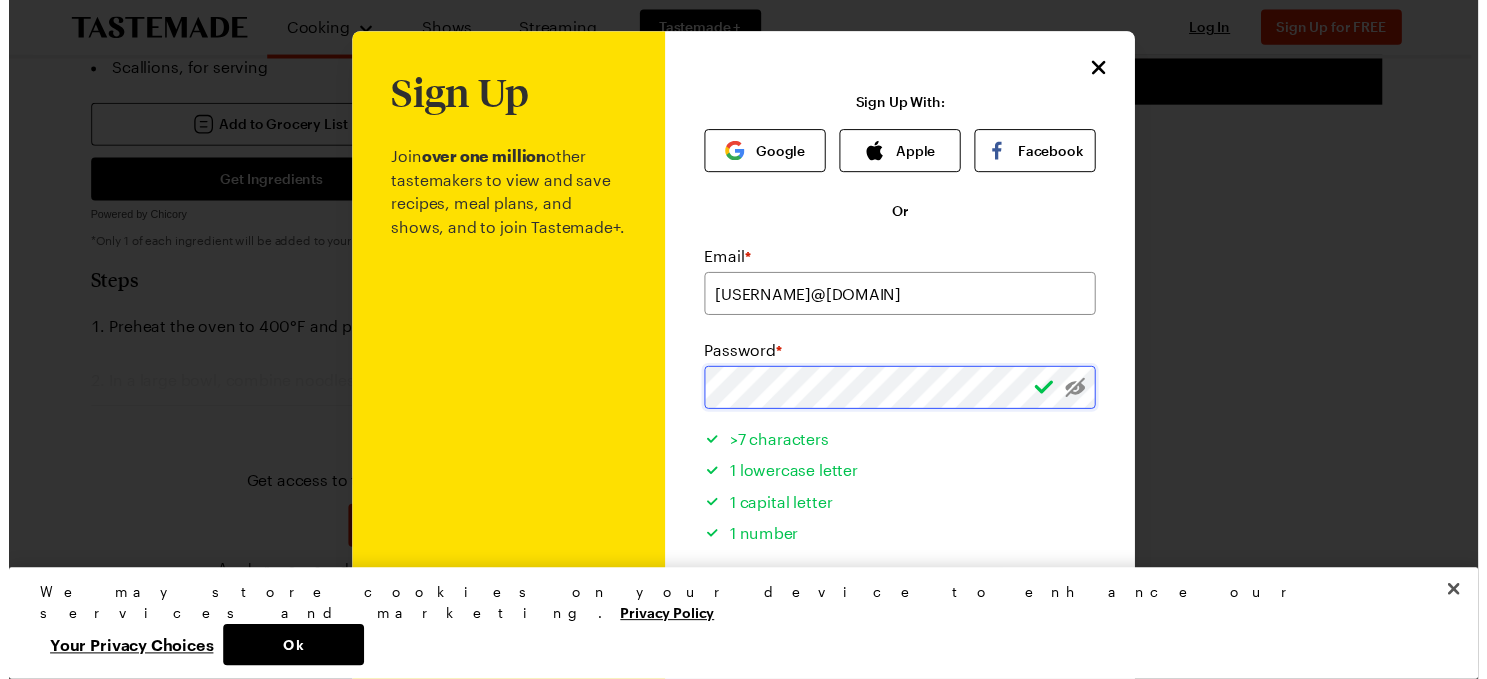 scroll, scrollTop: 166, scrollLeft: 0, axis: vertical 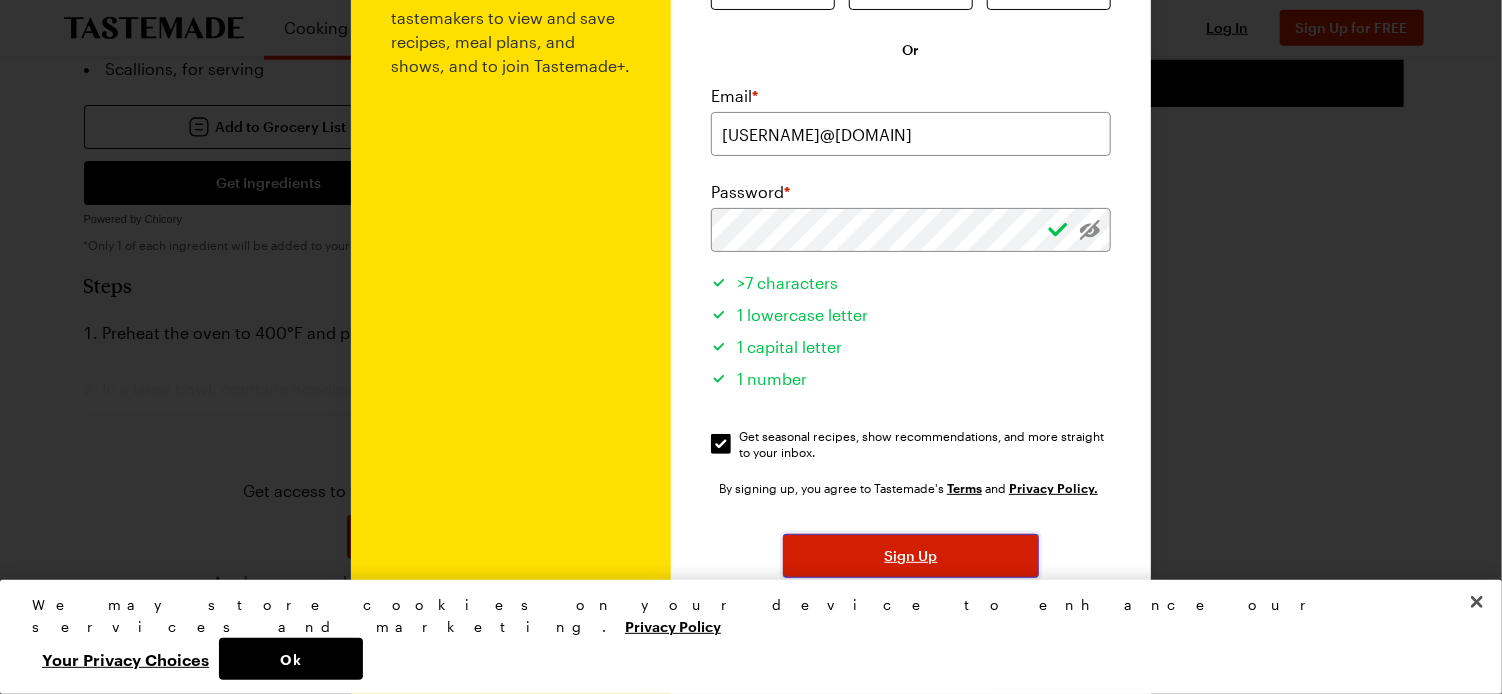 click on "Sign Up" at bounding box center (911, 556) 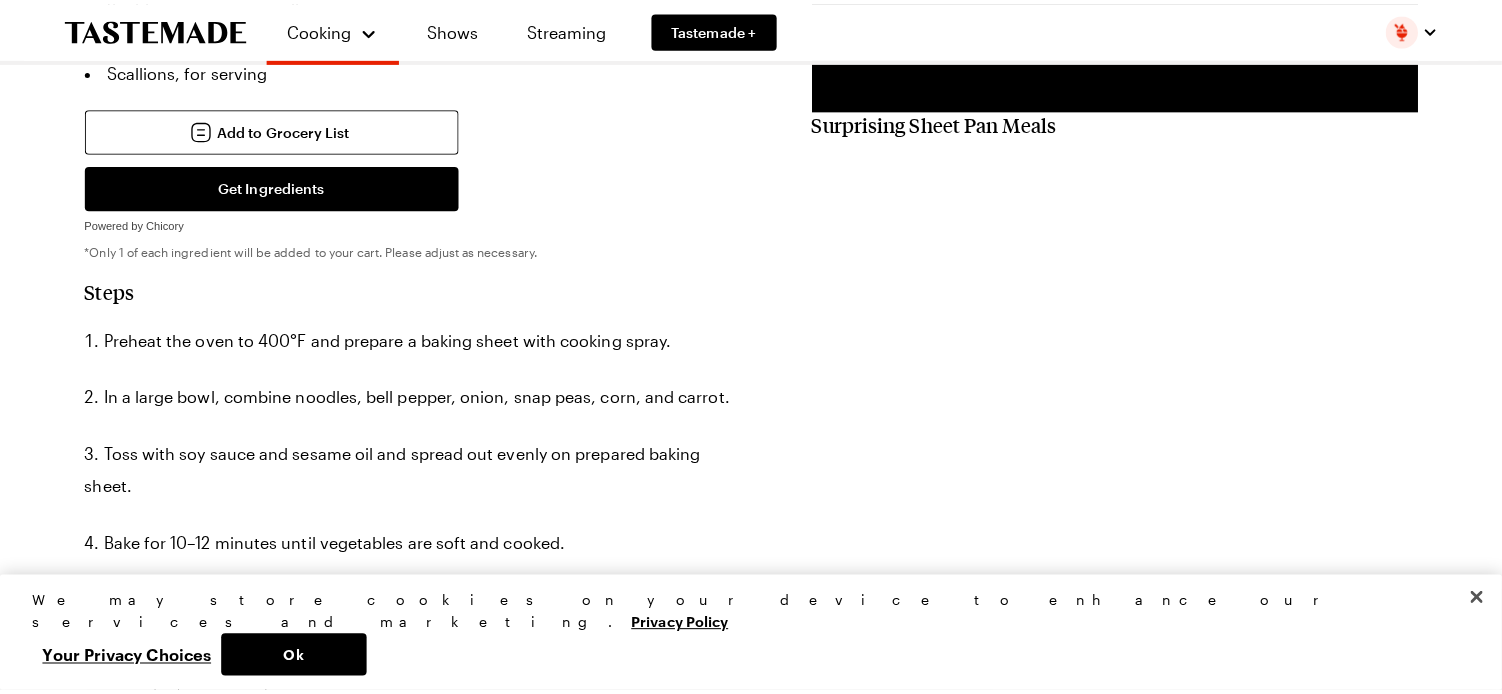 scroll, scrollTop: 0, scrollLeft: 0, axis: both 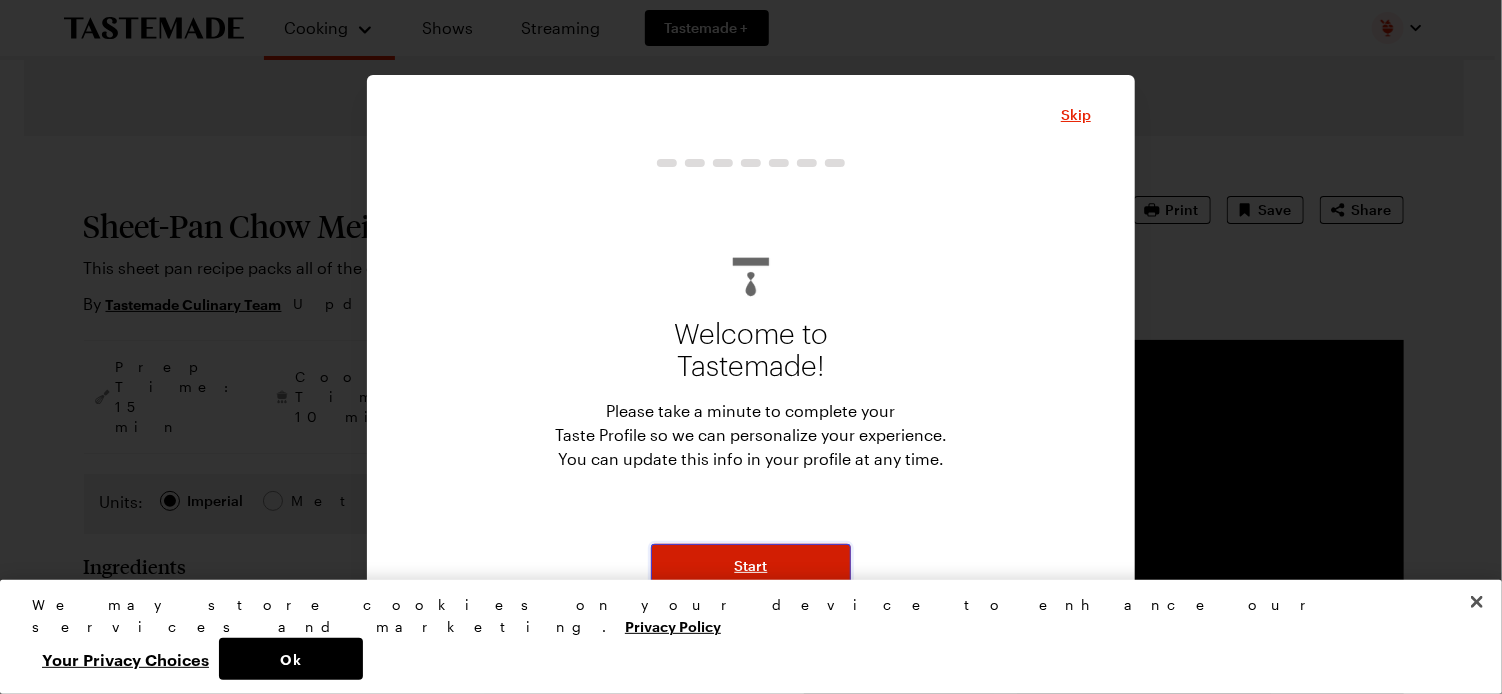 click on "Start" at bounding box center [751, 566] 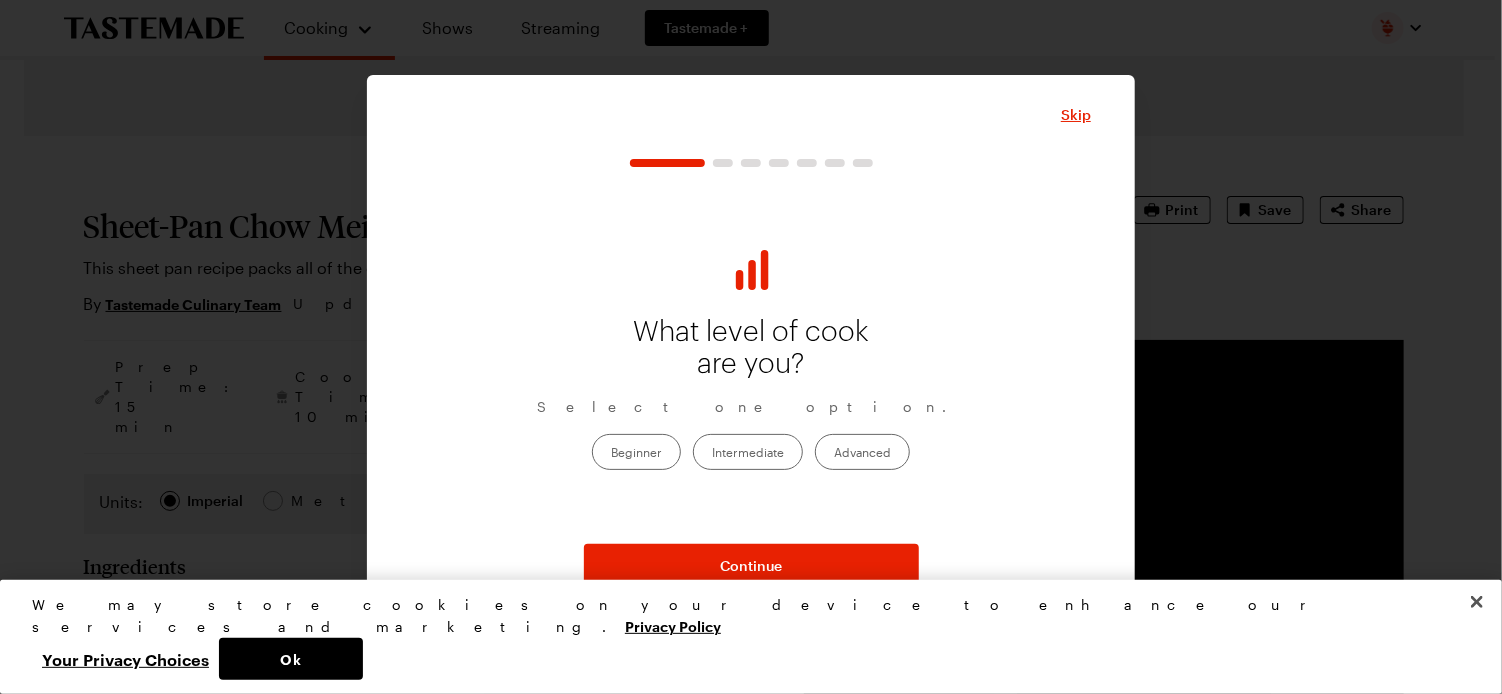 click on "Intermediate" at bounding box center [748, 452] 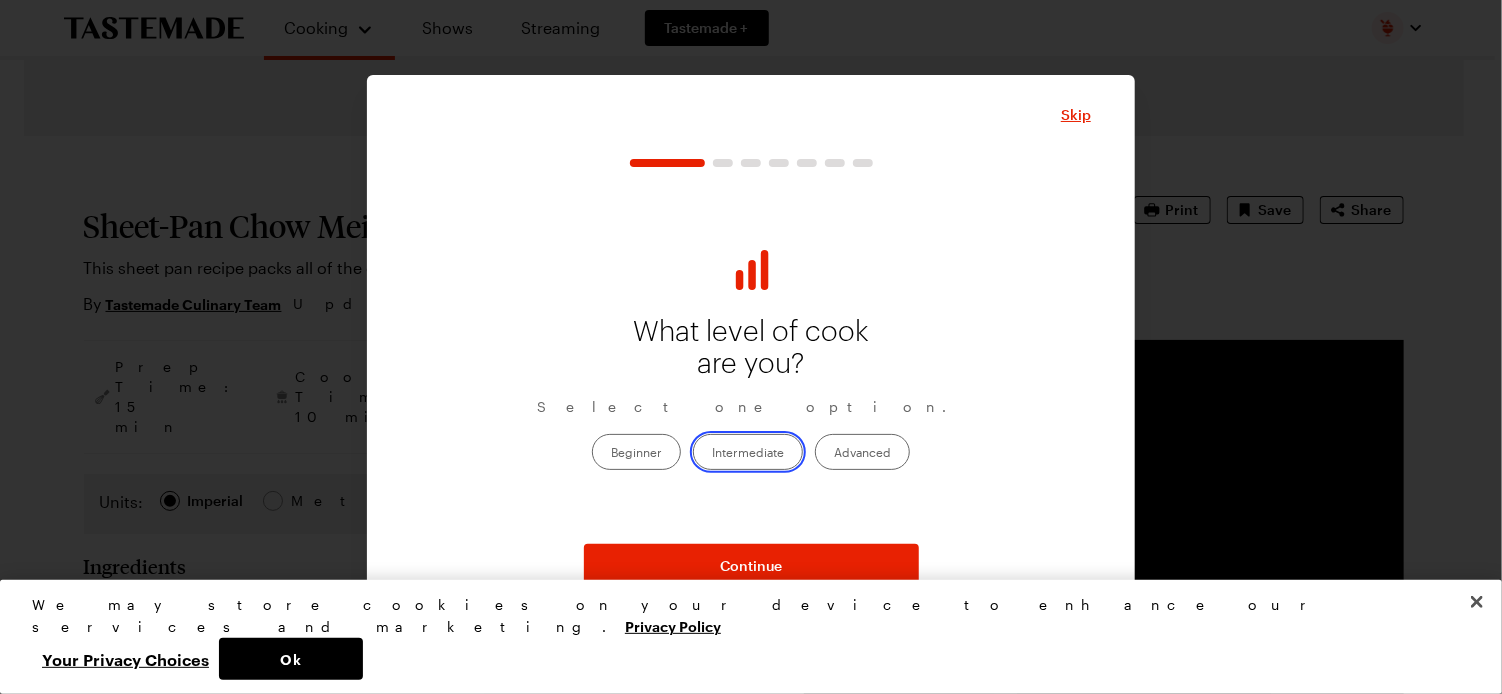 click on "Intermediate" at bounding box center [712, 454] 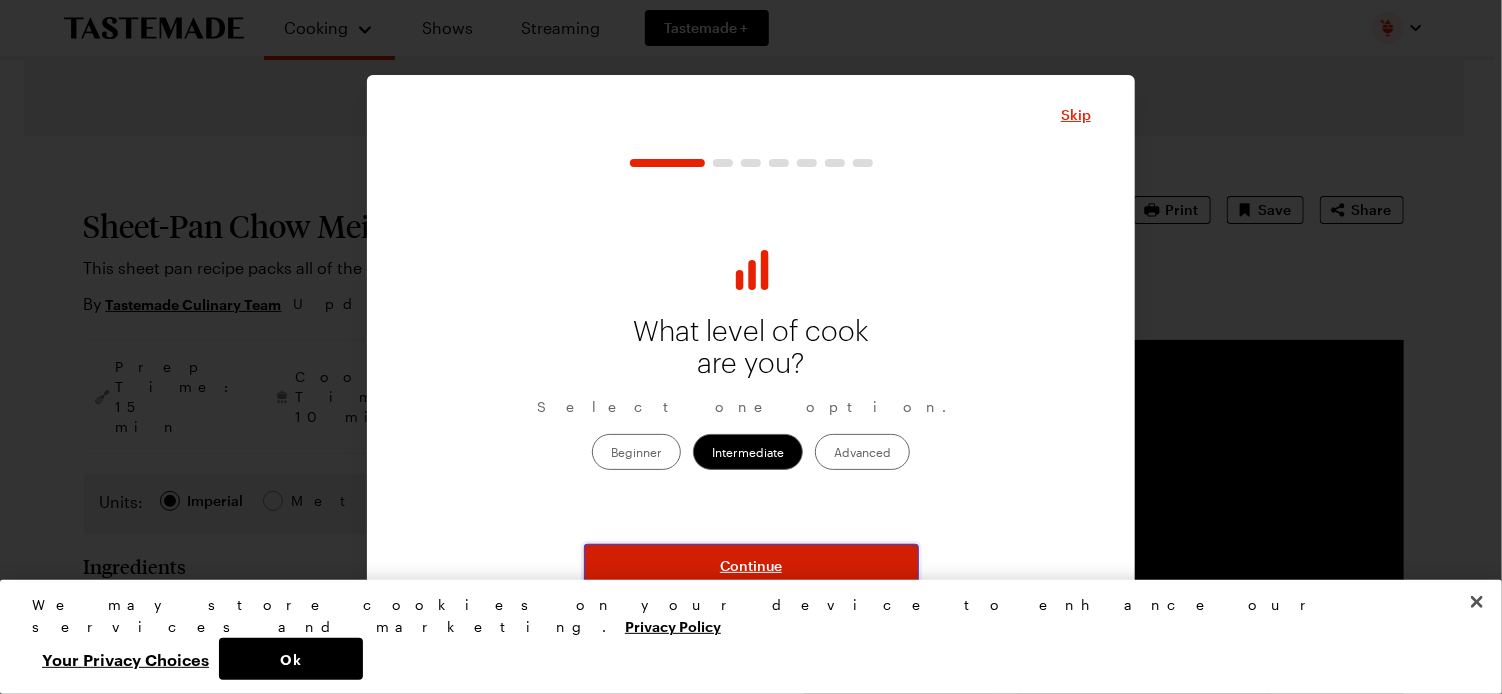 click on "Continue" at bounding box center (751, 566) 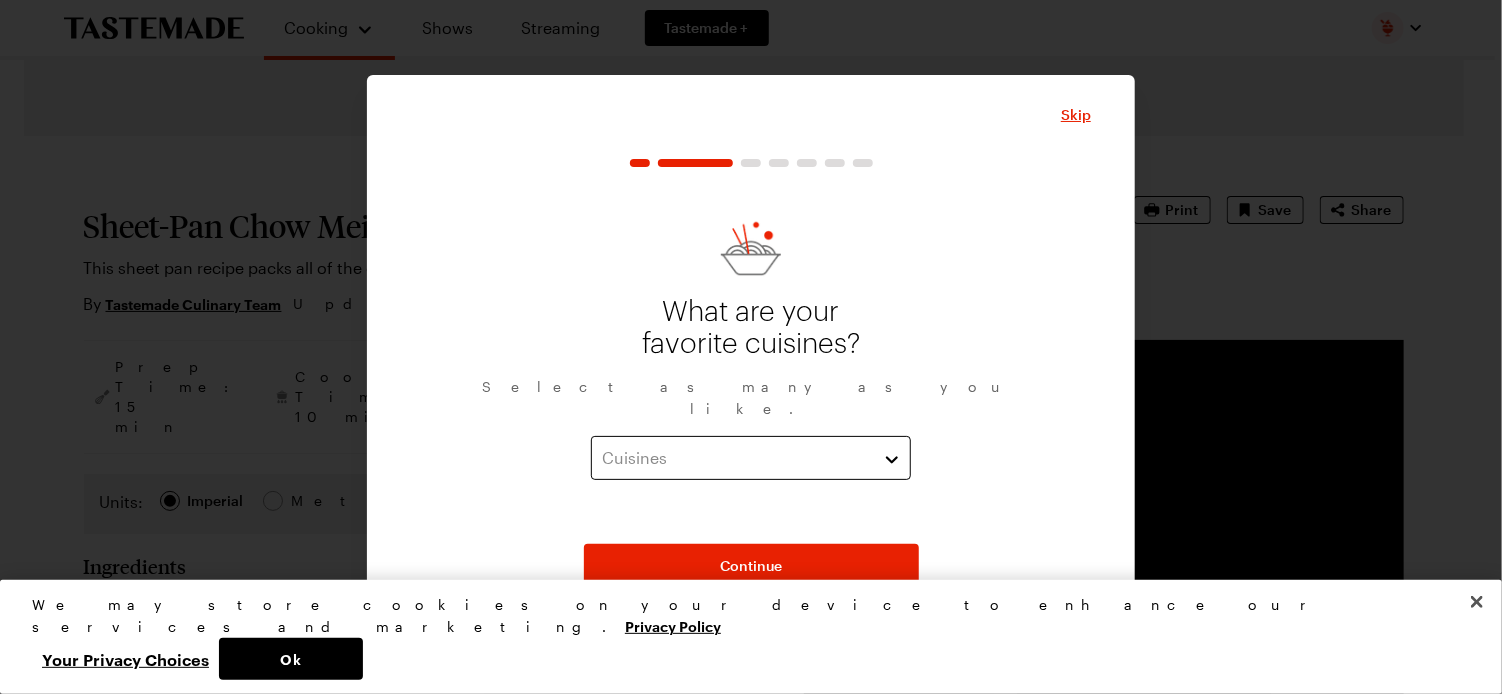 click on "Cuisines" at bounding box center [751, 458] 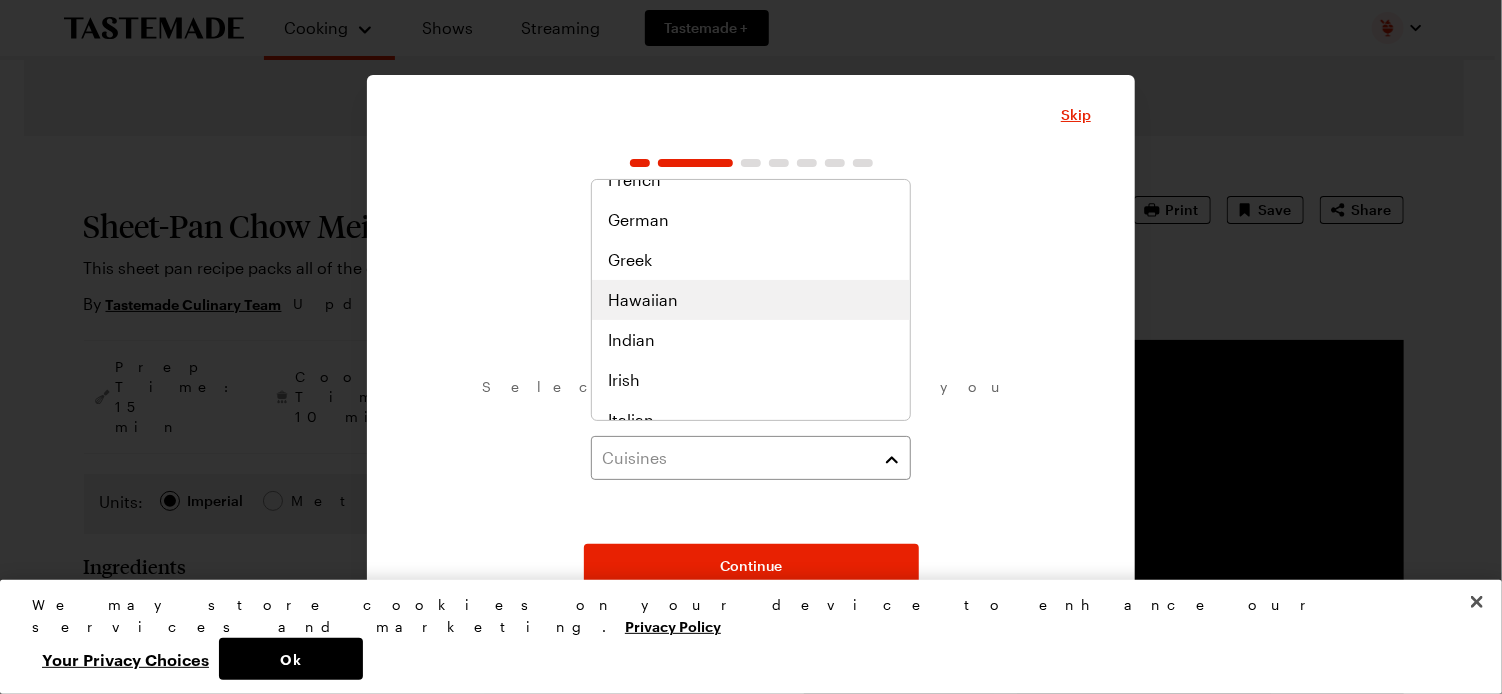 scroll, scrollTop: 333, scrollLeft: 0, axis: vertical 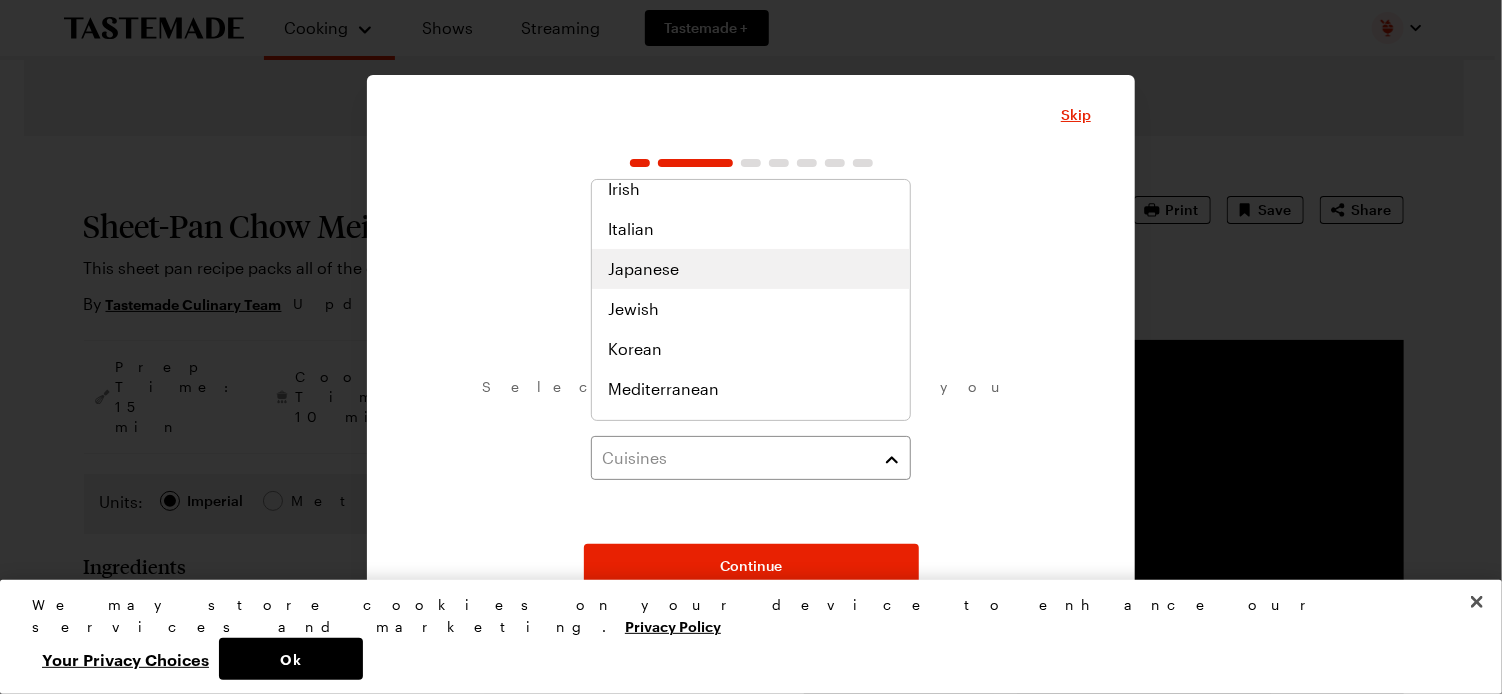 drag, startPoint x: 627, startPoint y: 270, endPoint x: 613, endPoint y: 300, distance: 33.105892 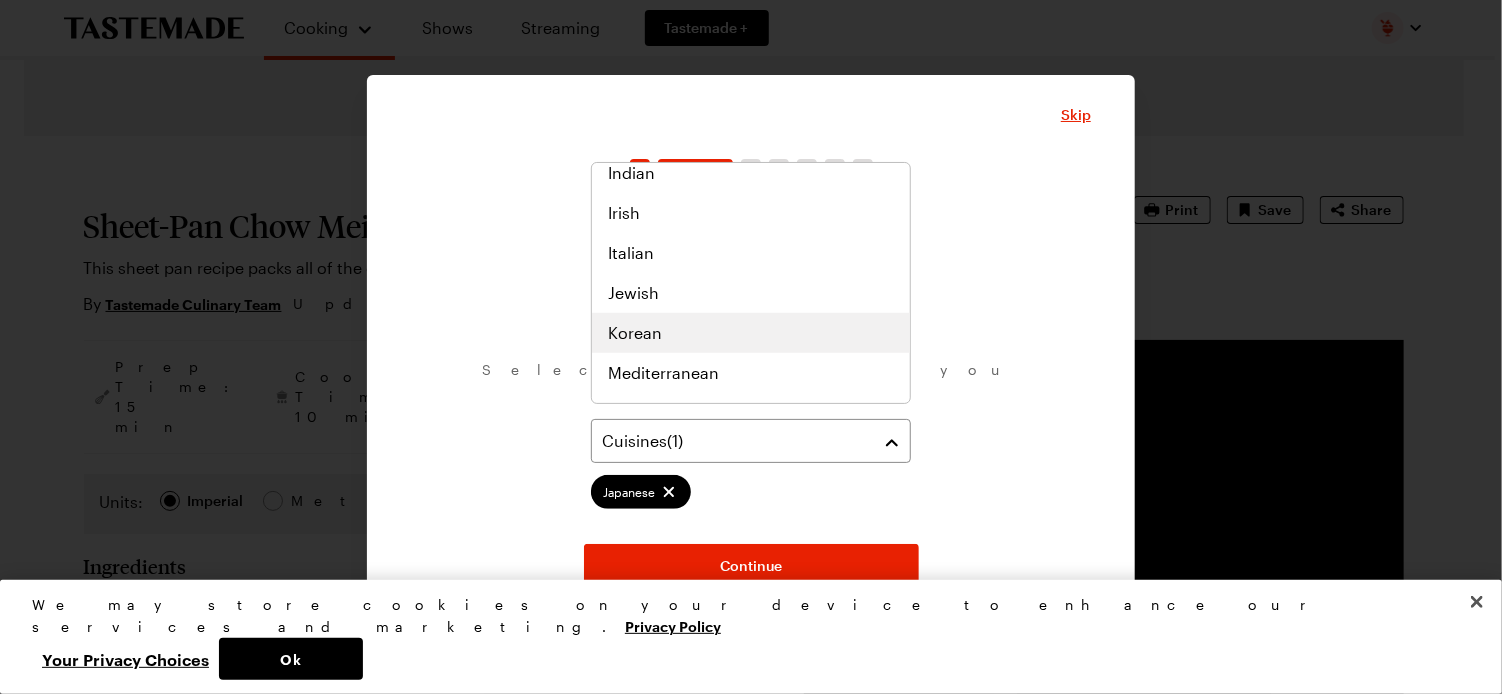 scroll, scrollTop: 732, scrollLeft: 0, axis: vertical 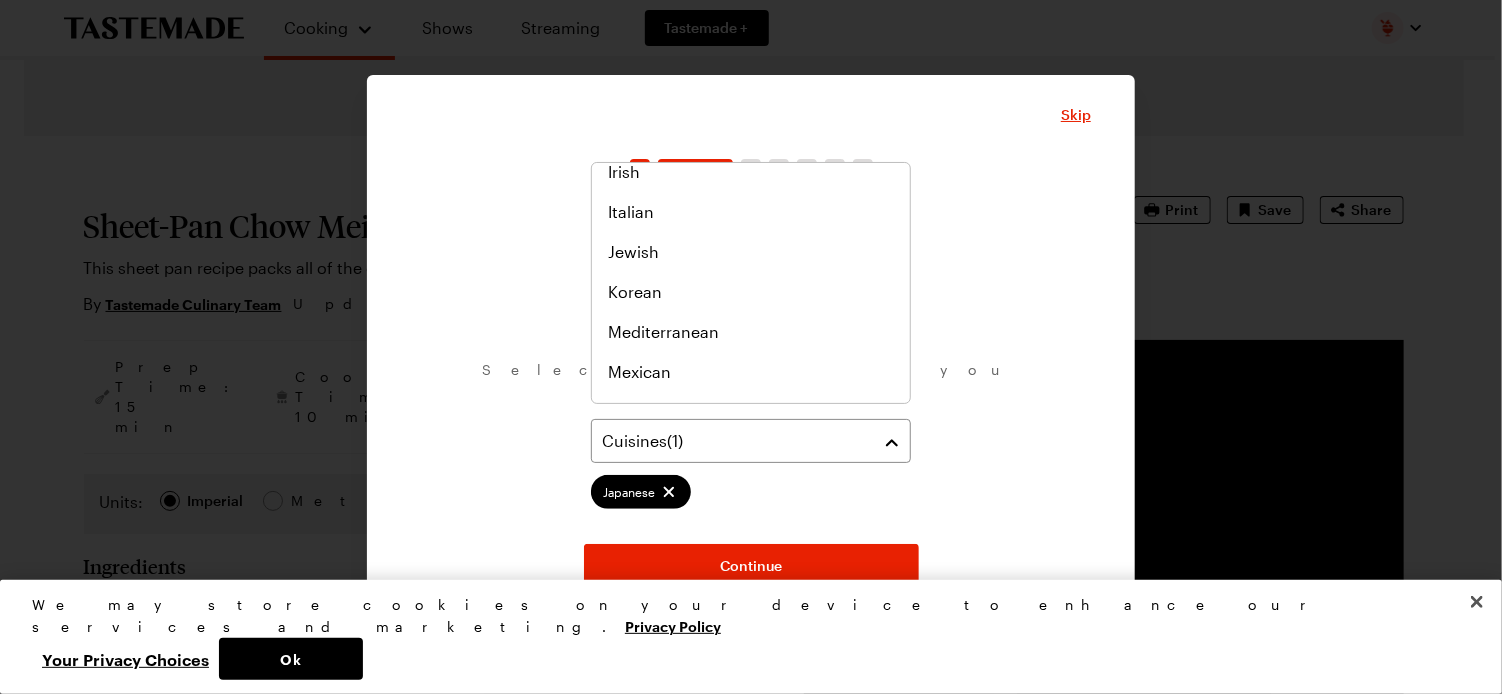 click on "What are your favorite cuisines? Select as many as you like. Cuisines  ( 1 ) Japanese Continue" at bounding box center [751, 373] 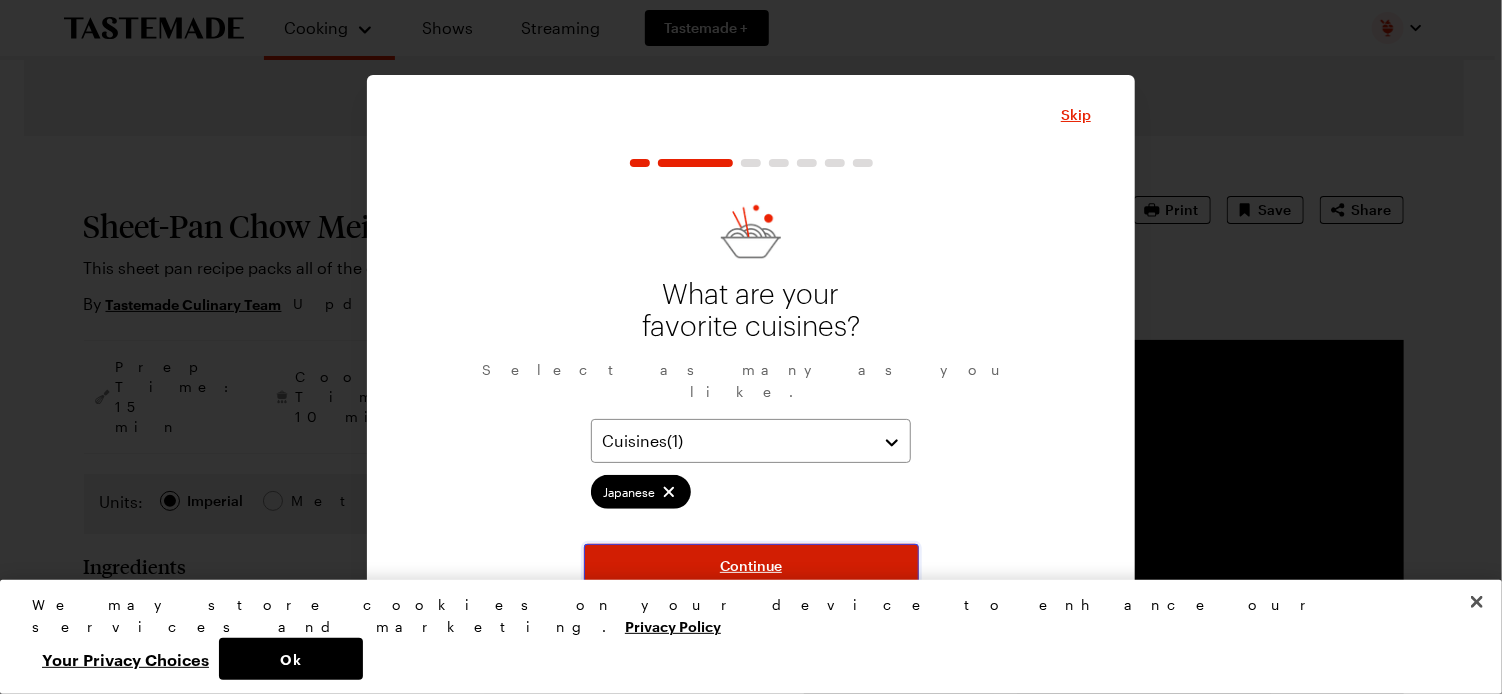 click on "Continue" at bounding box center [751, 566] 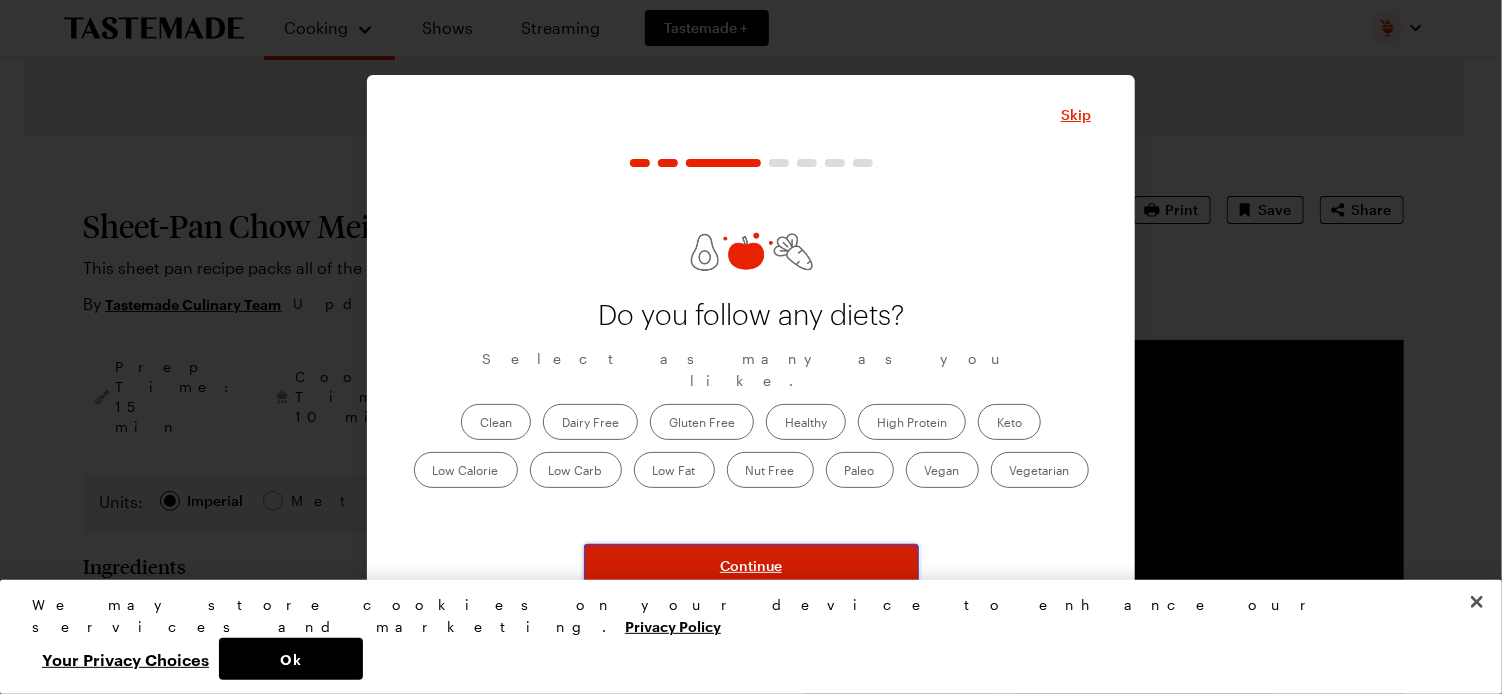 click on "Continue" at bounding box center (751, 566) 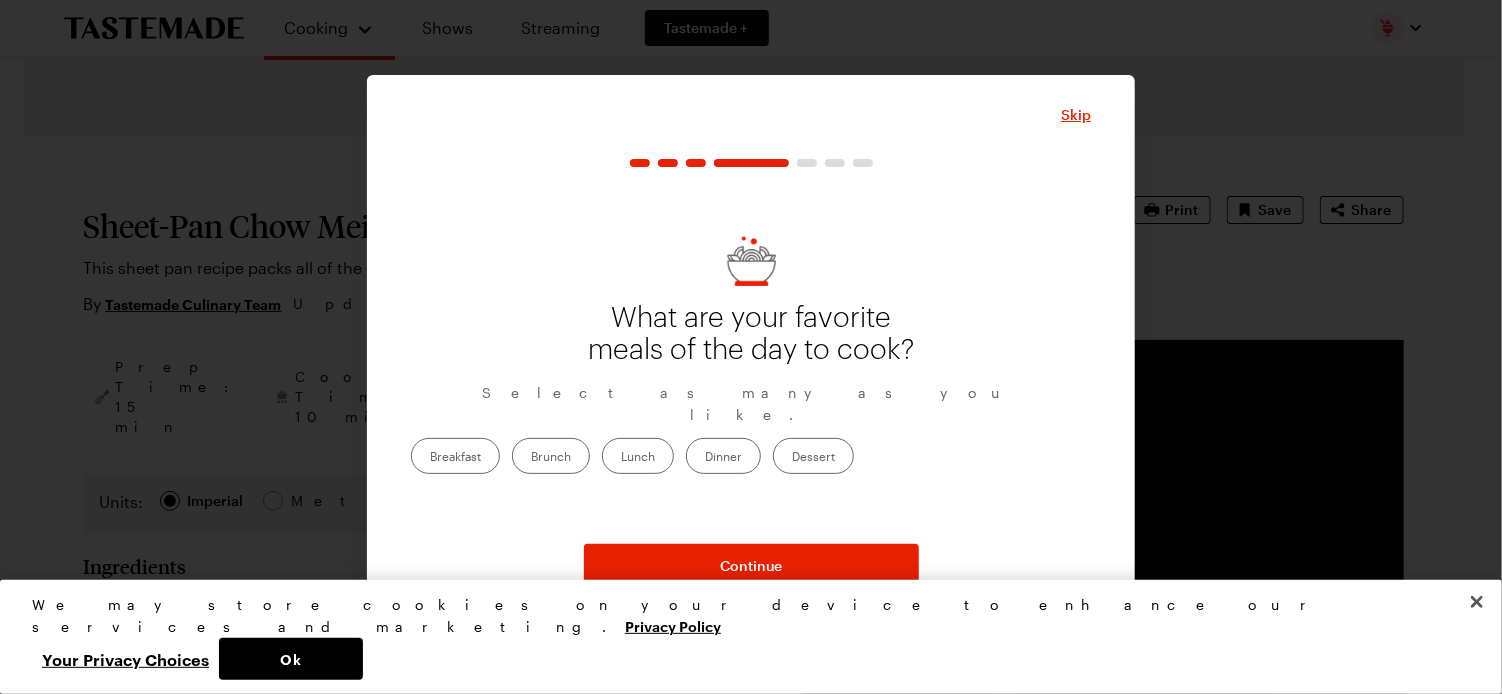 click on "Dinner" at bounding box center (723, 456) 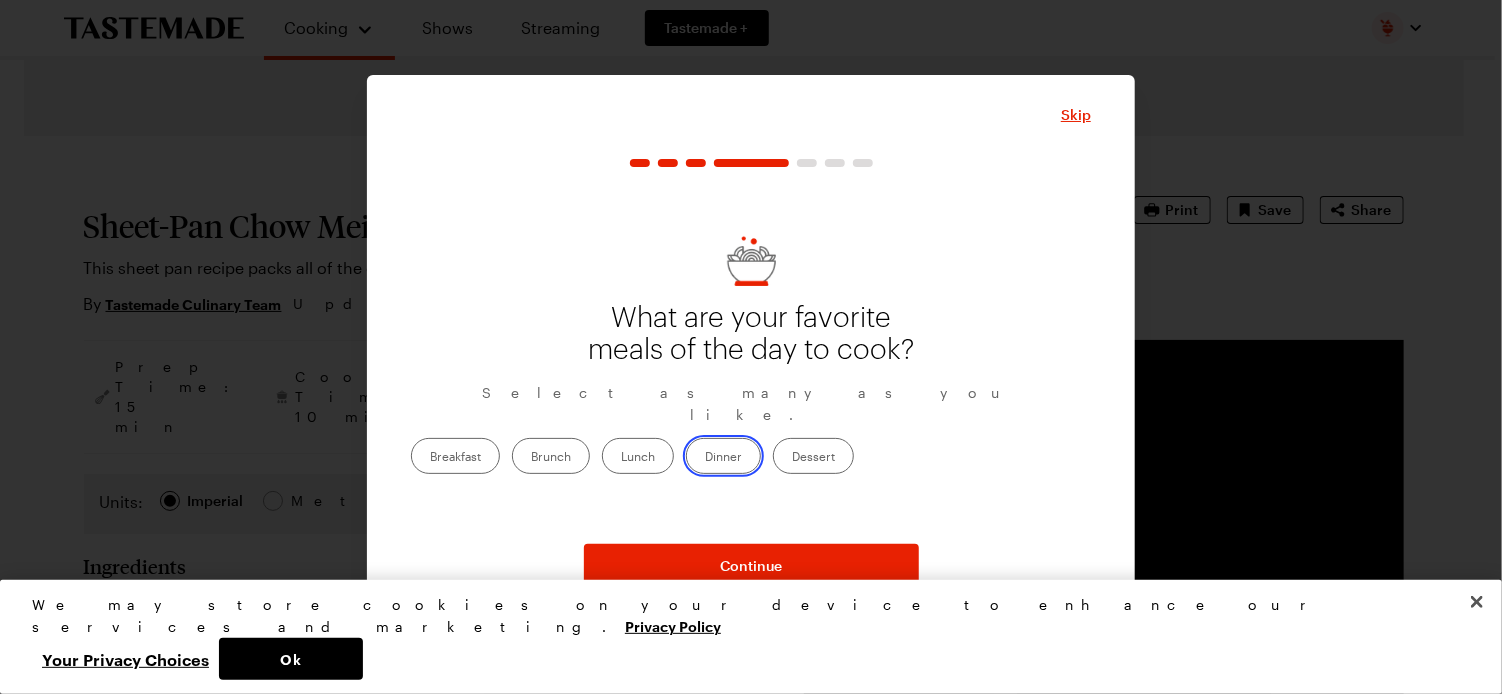 click on "Dinner" at bounding box center [705, 458] 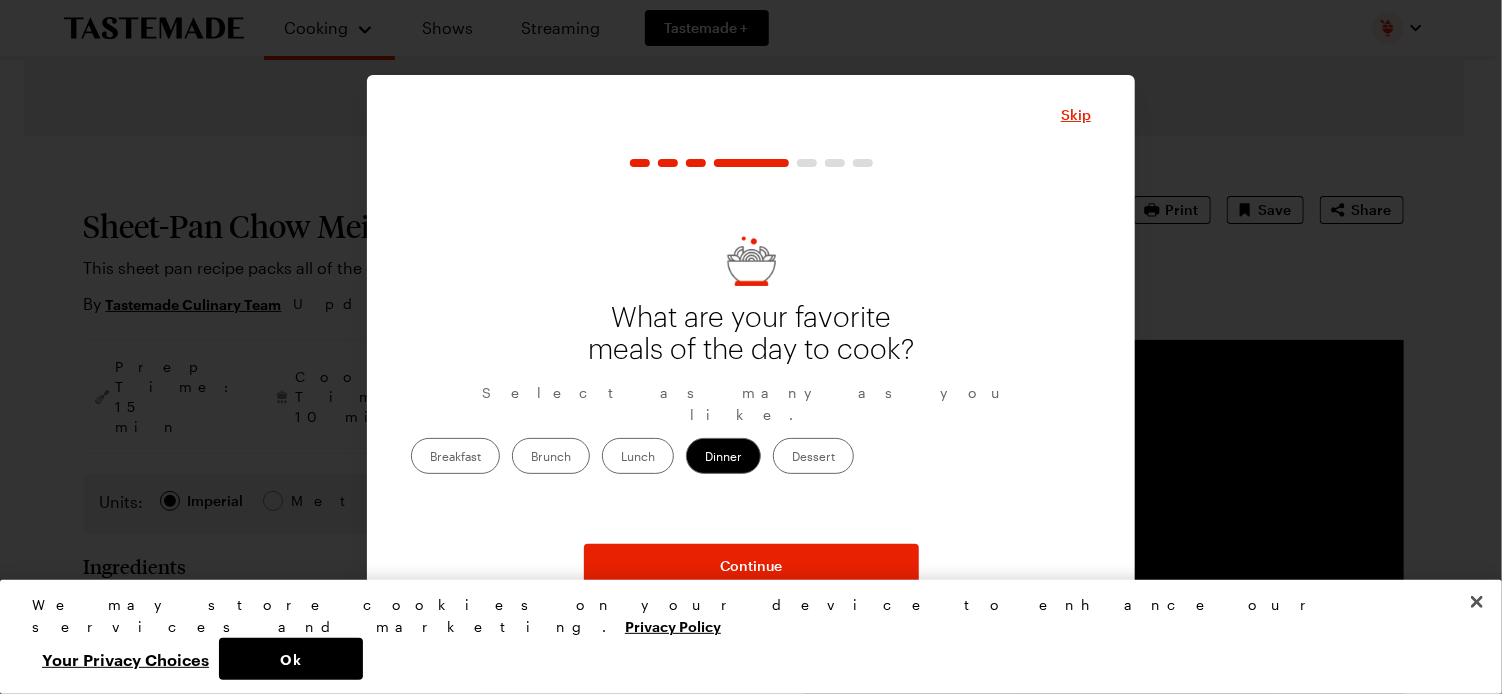 click on "Breakfast" at bounding box center (455, 456) 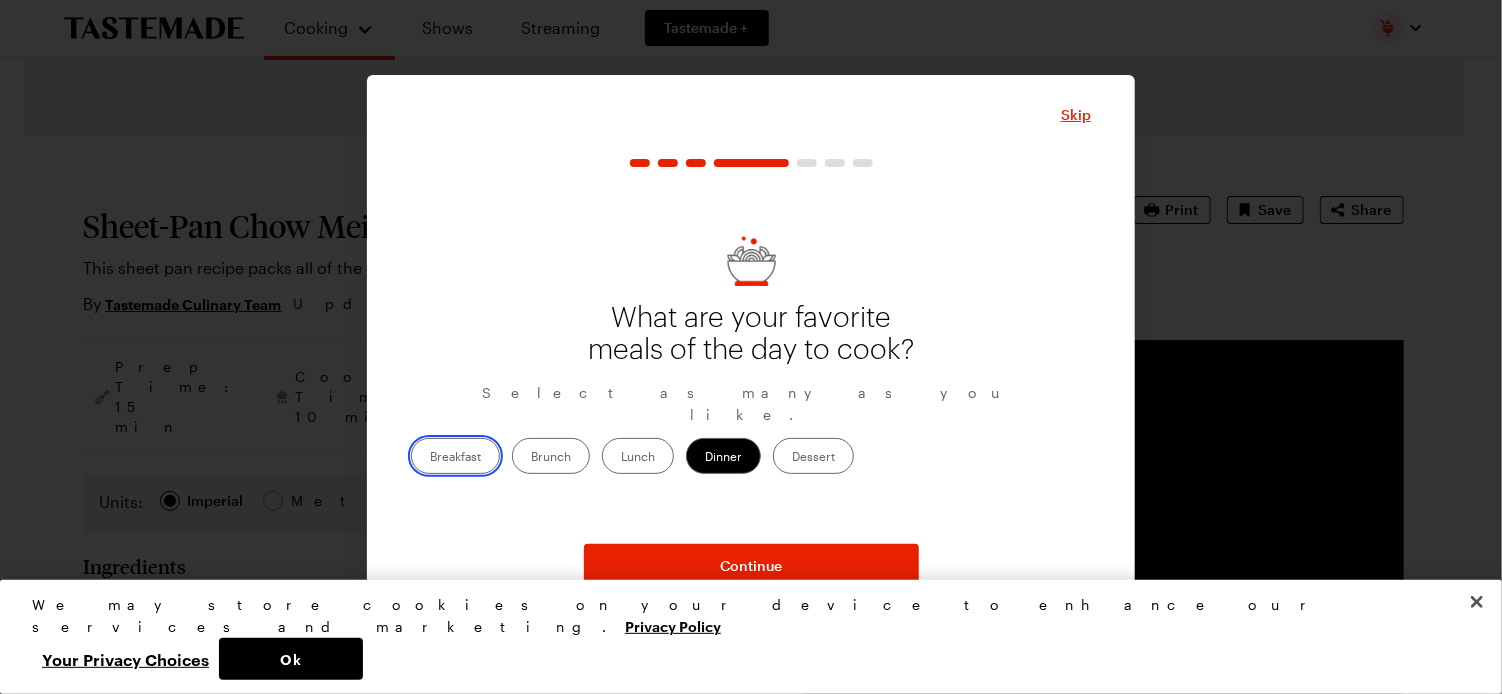 click on "Breakfast" at bounding box center (430, 458) 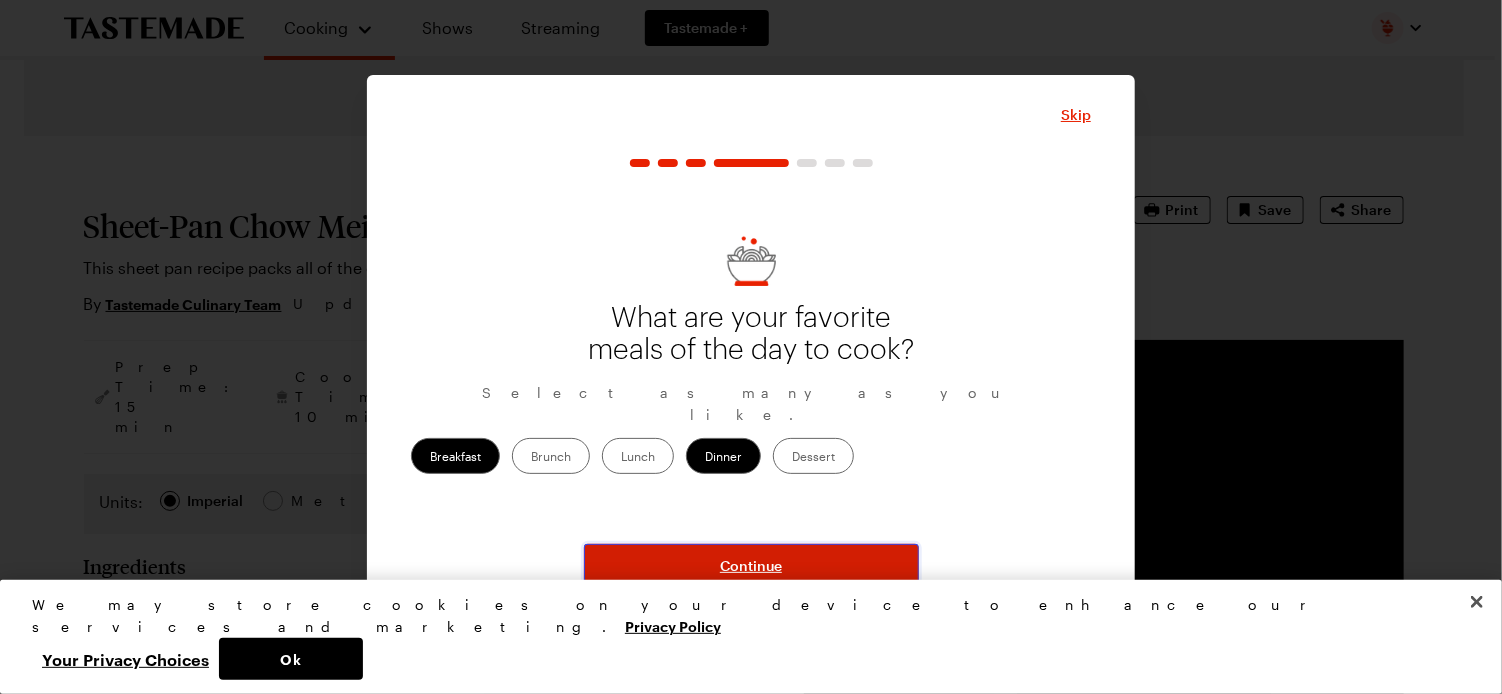 click on "Continue" at bounding box center [751, 566] 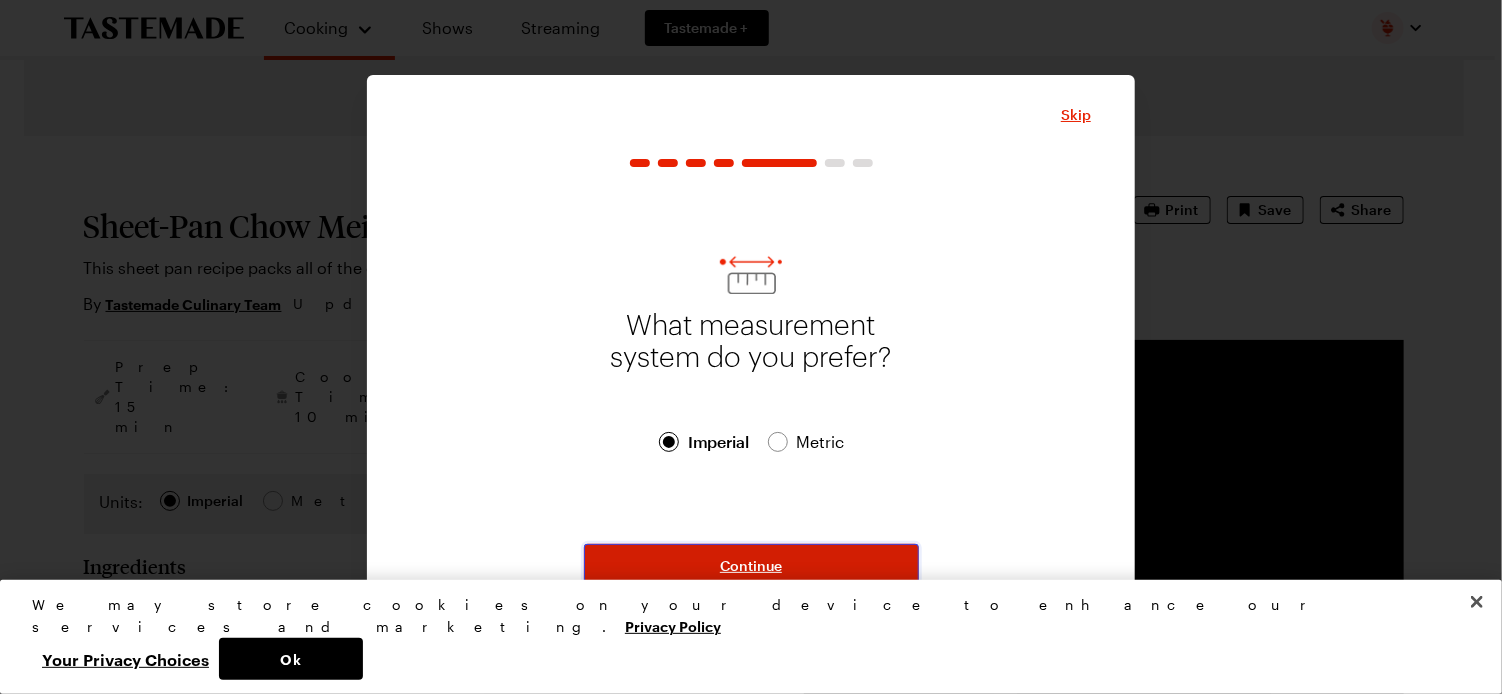 click on "Continue" at bounding box center (751, 566) 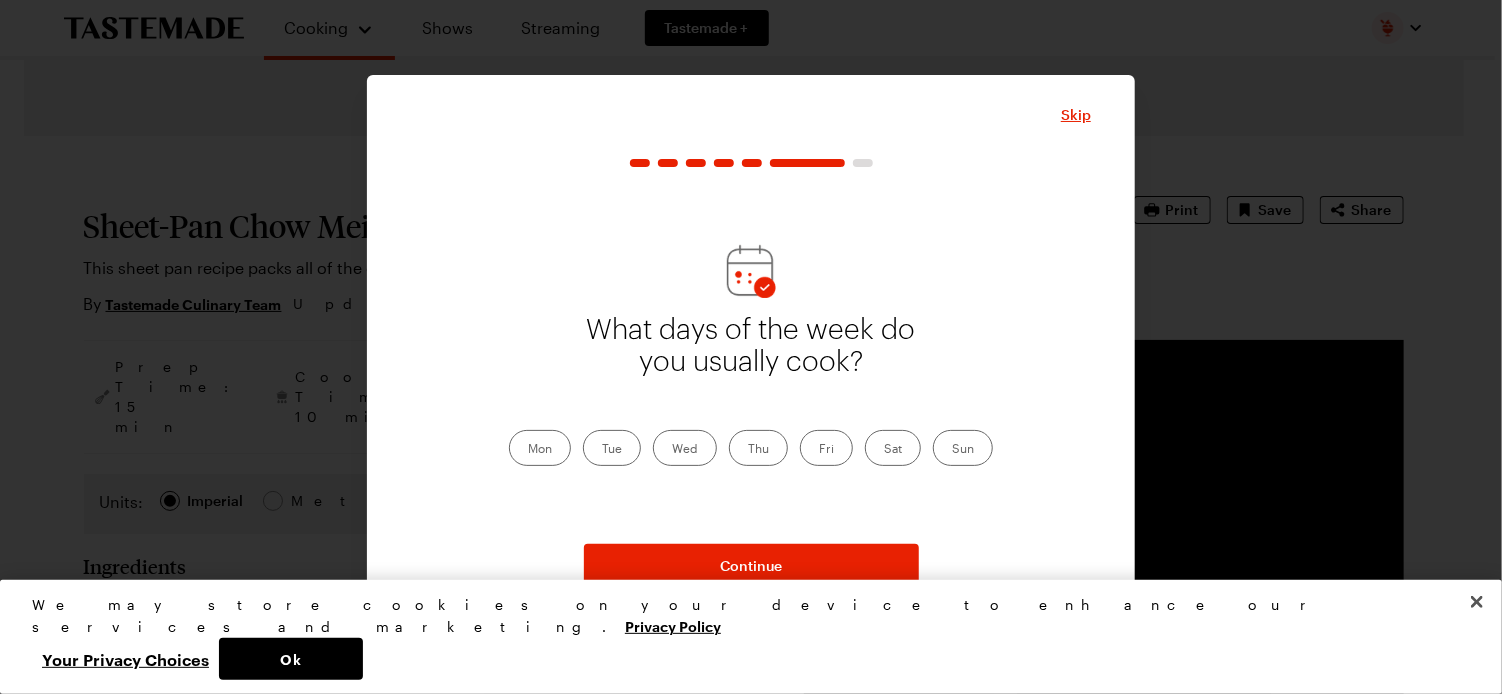 click on "Wed" at bounding box center [685, 448] 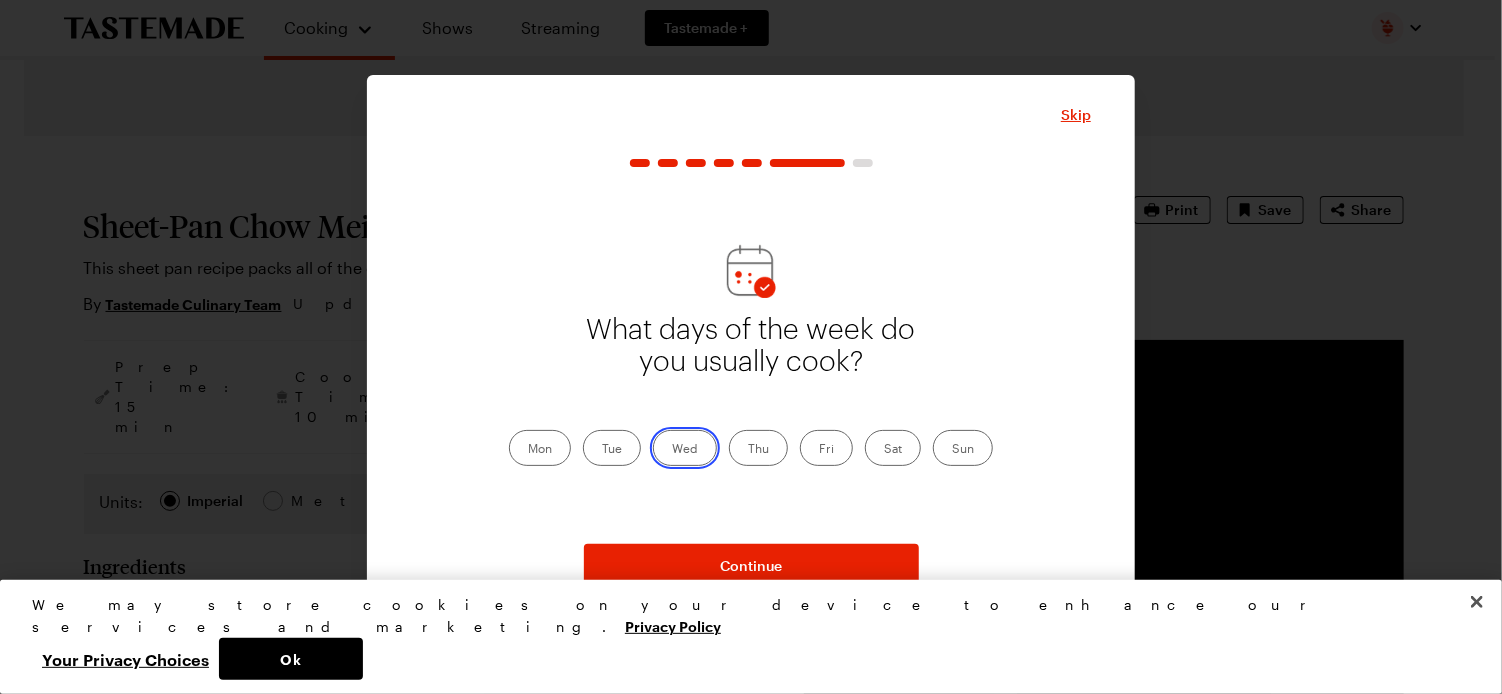 click on "Wed" at bounding box center (672, 450) 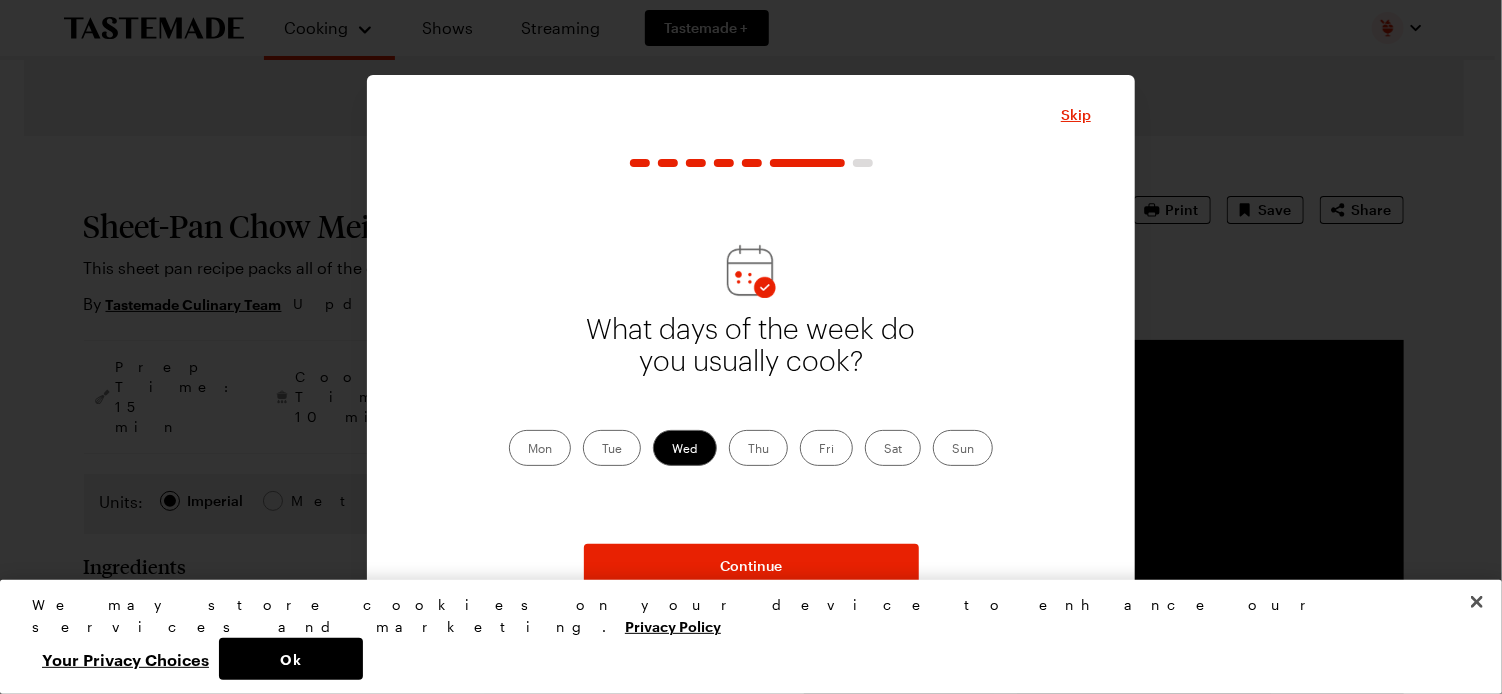 click on "Sun" at bounding box center (963, 448) 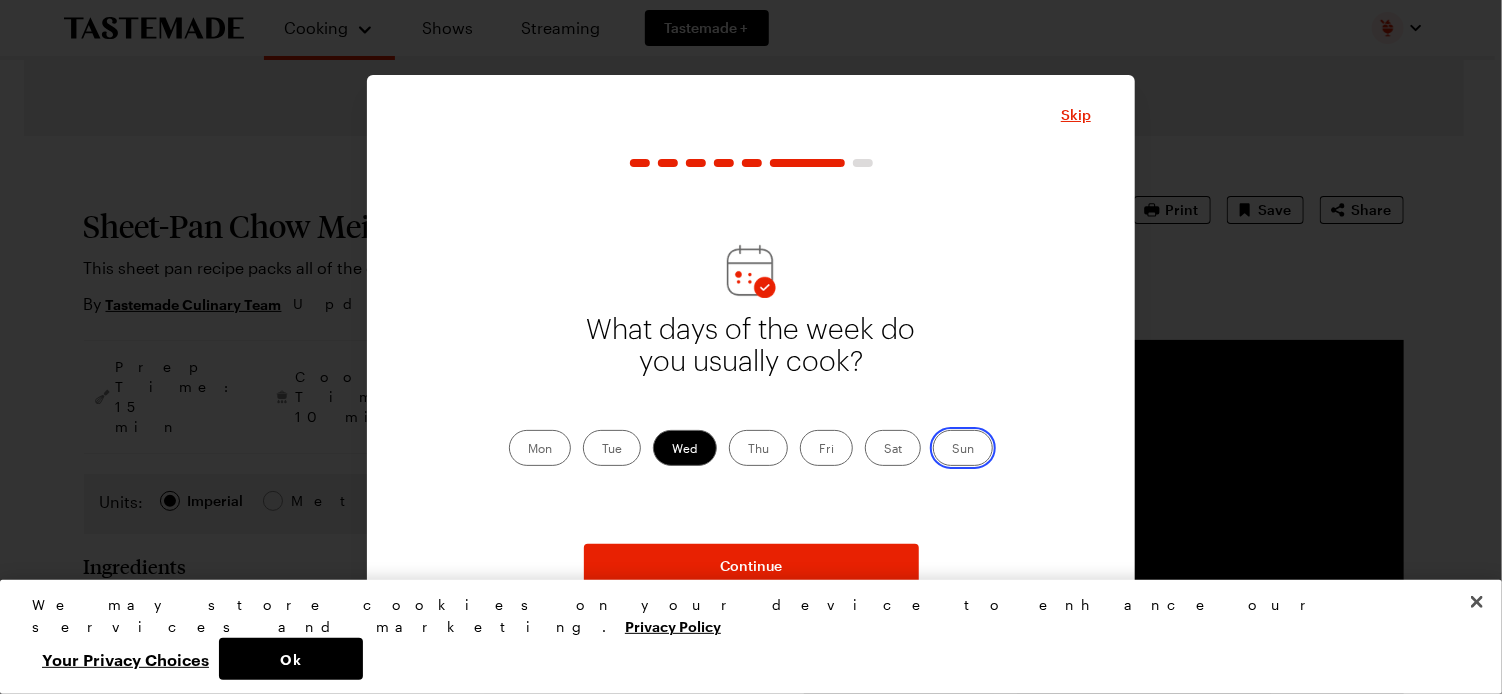 click on "Sun" at bounding box center [952, 450] 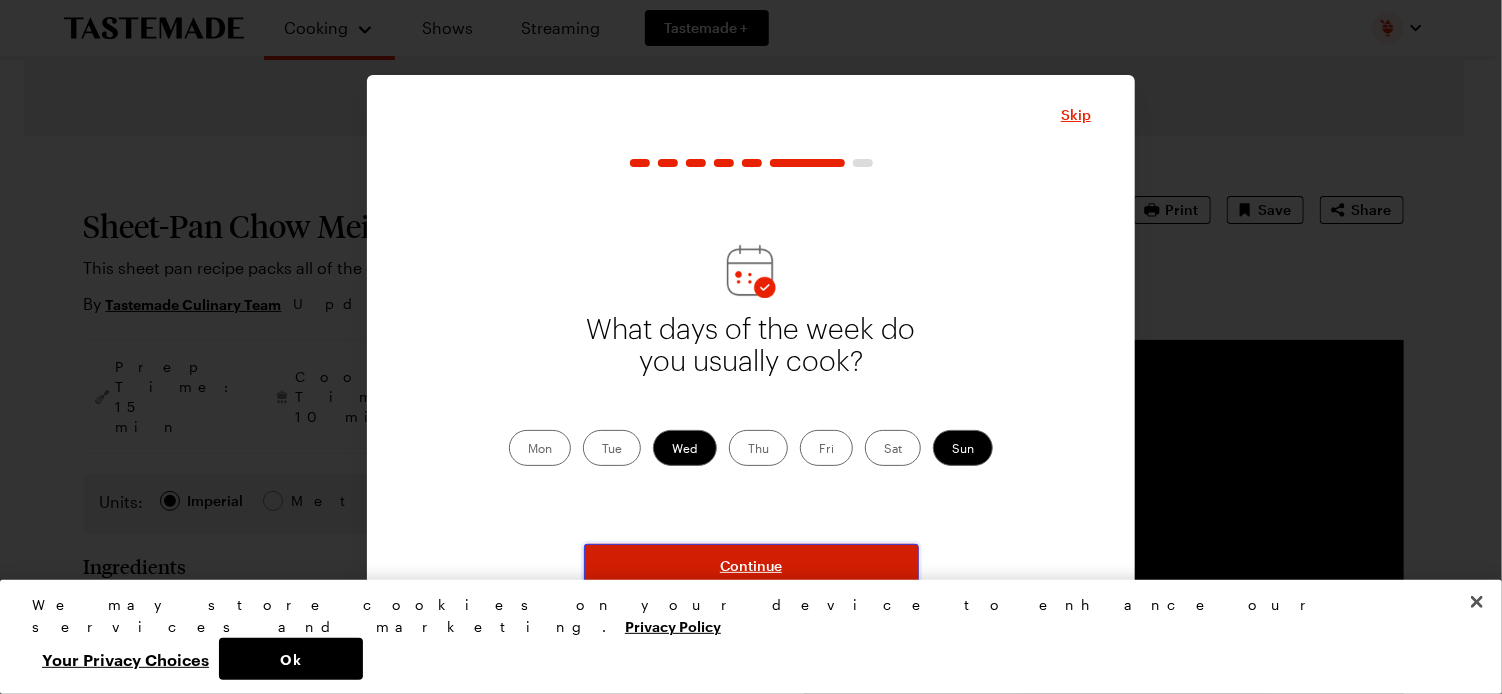 click on "Continue" at bounding box center (751, 566) 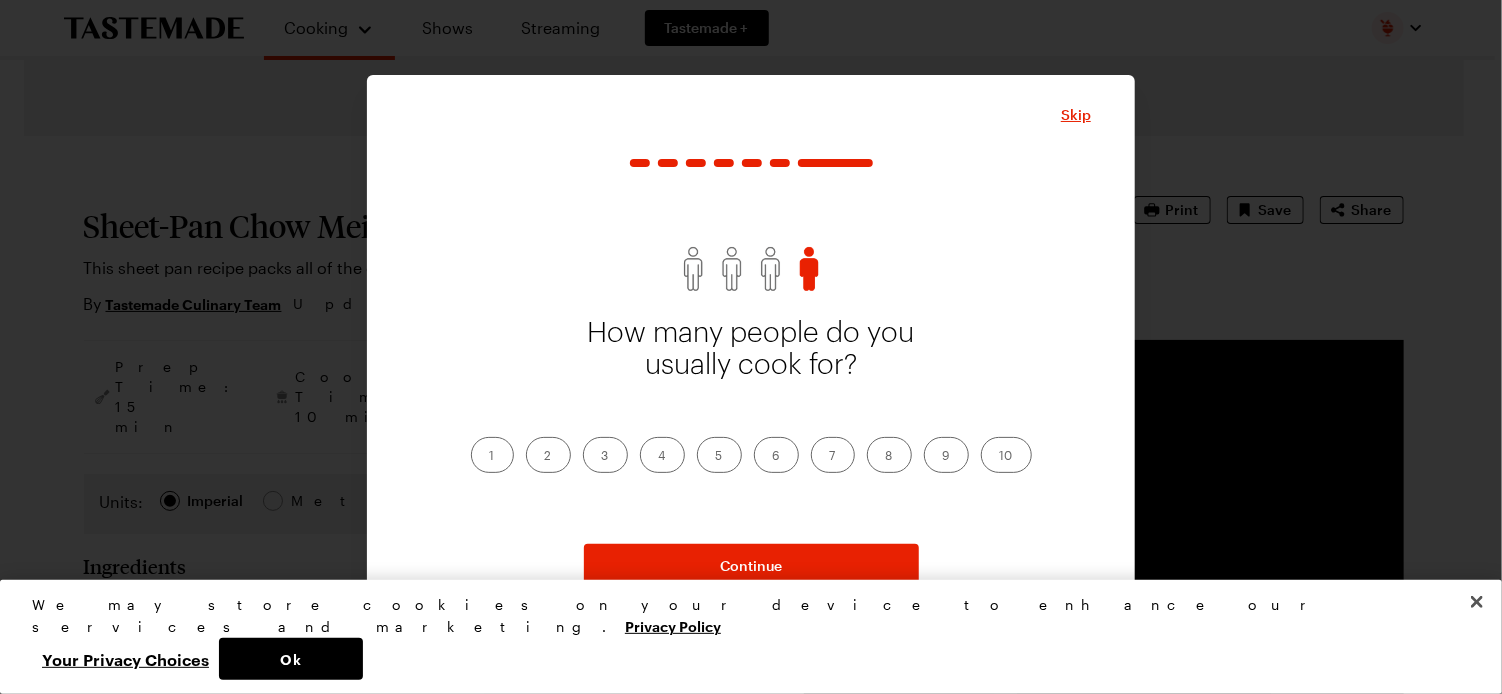 click on "2" at bounding box center (548, 455) 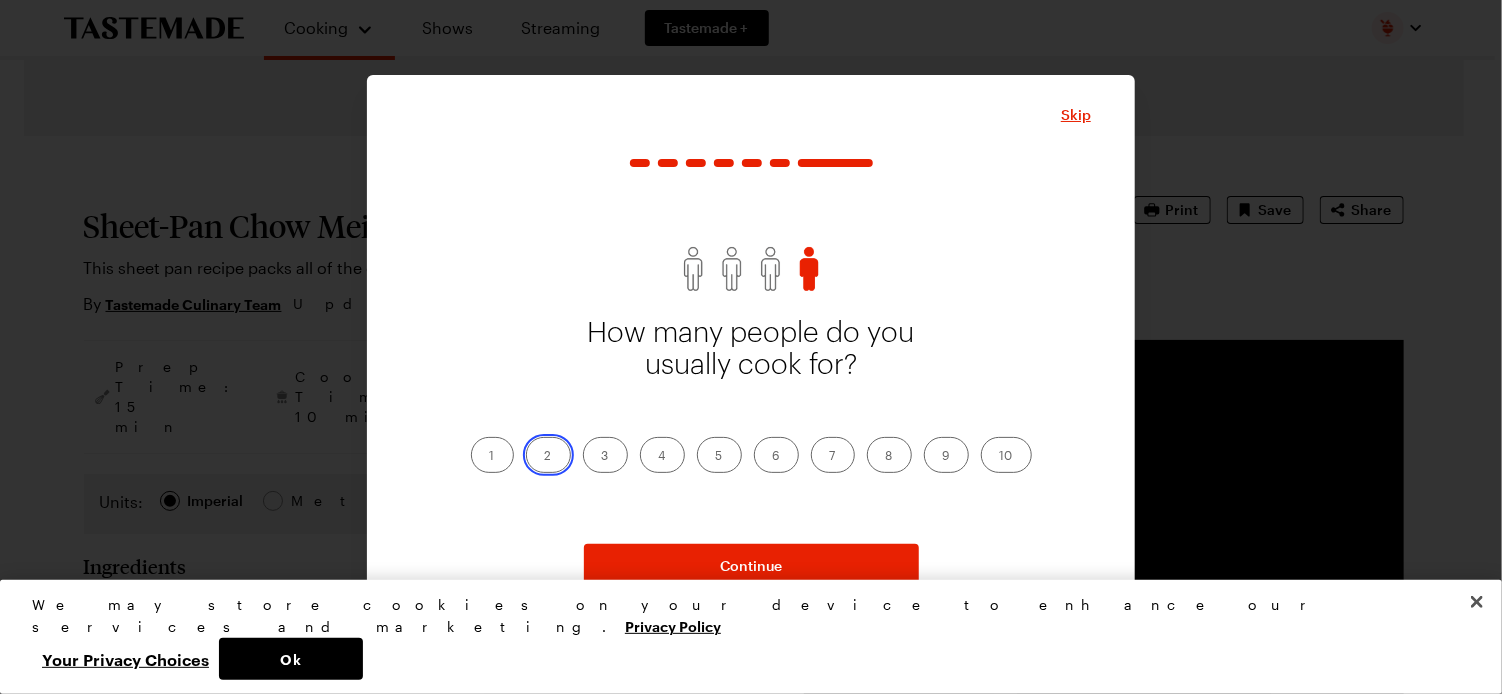 click on "2" at bounding box center (545, 457) 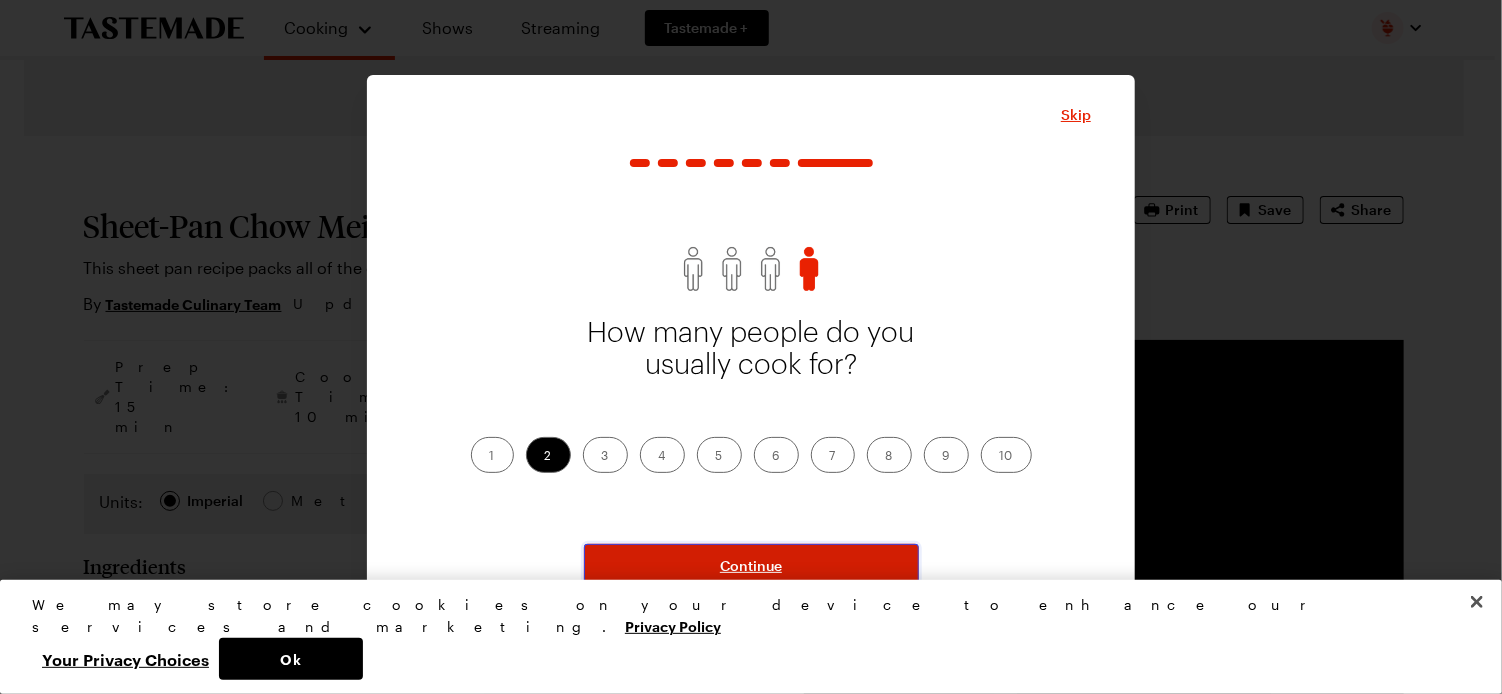 click on "Continue" at bounding box center (751, 566) 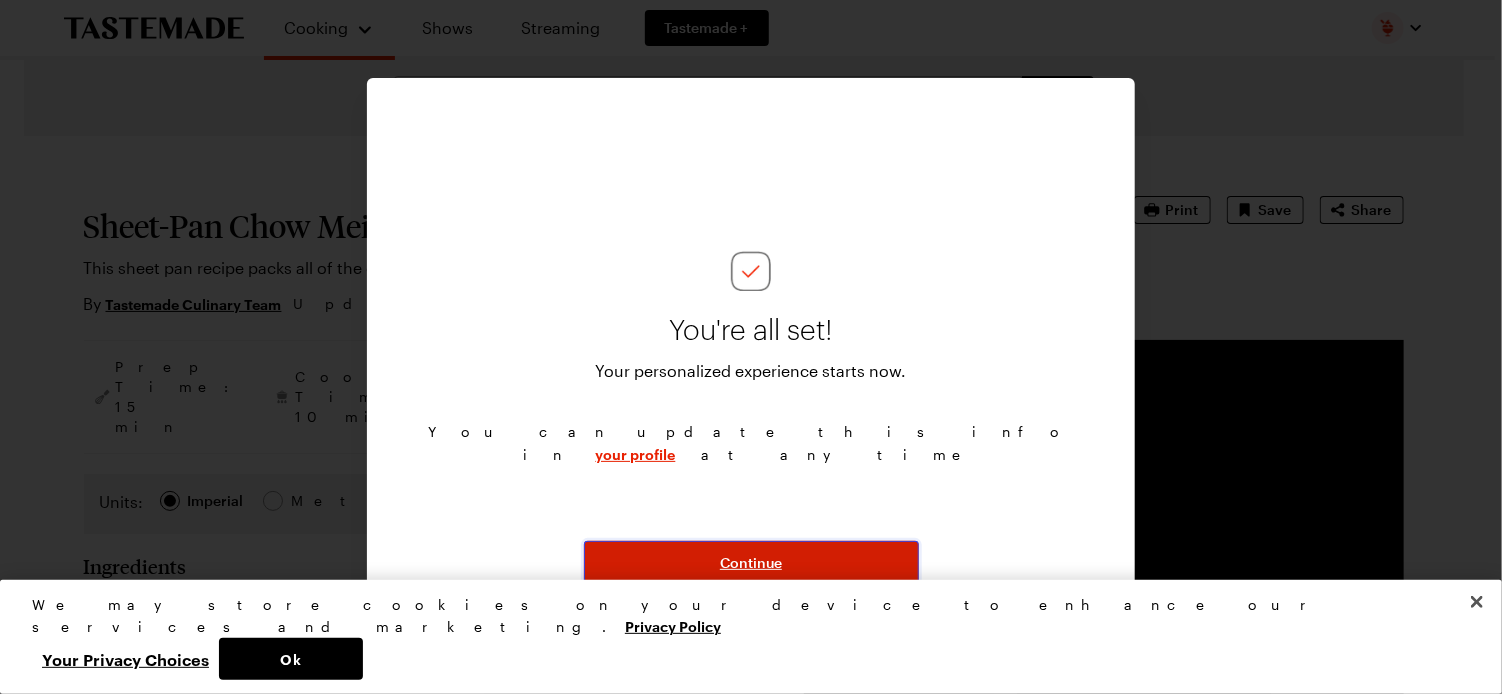 click on "Continue" at bounding box center (751, 563) 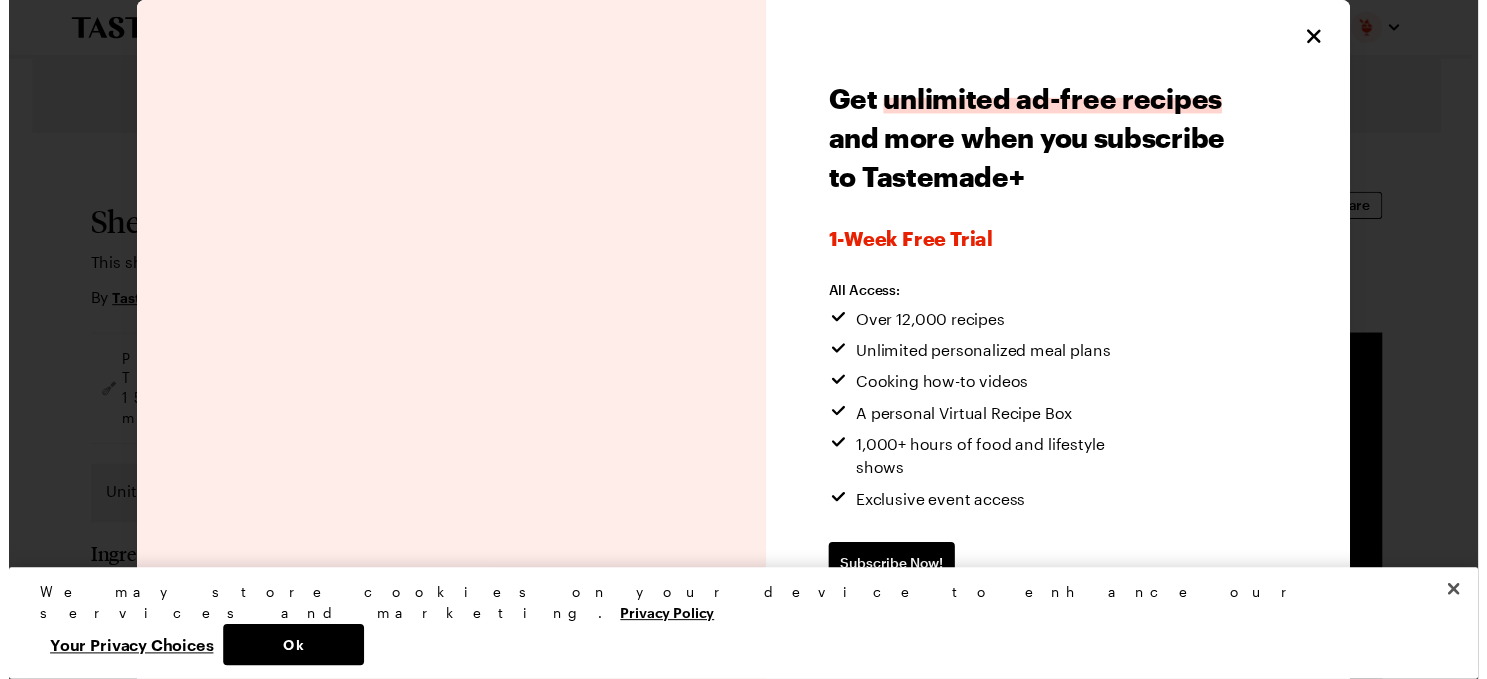 scroll, scrollTop: 12, scrollLeft: 0, axis: vertical 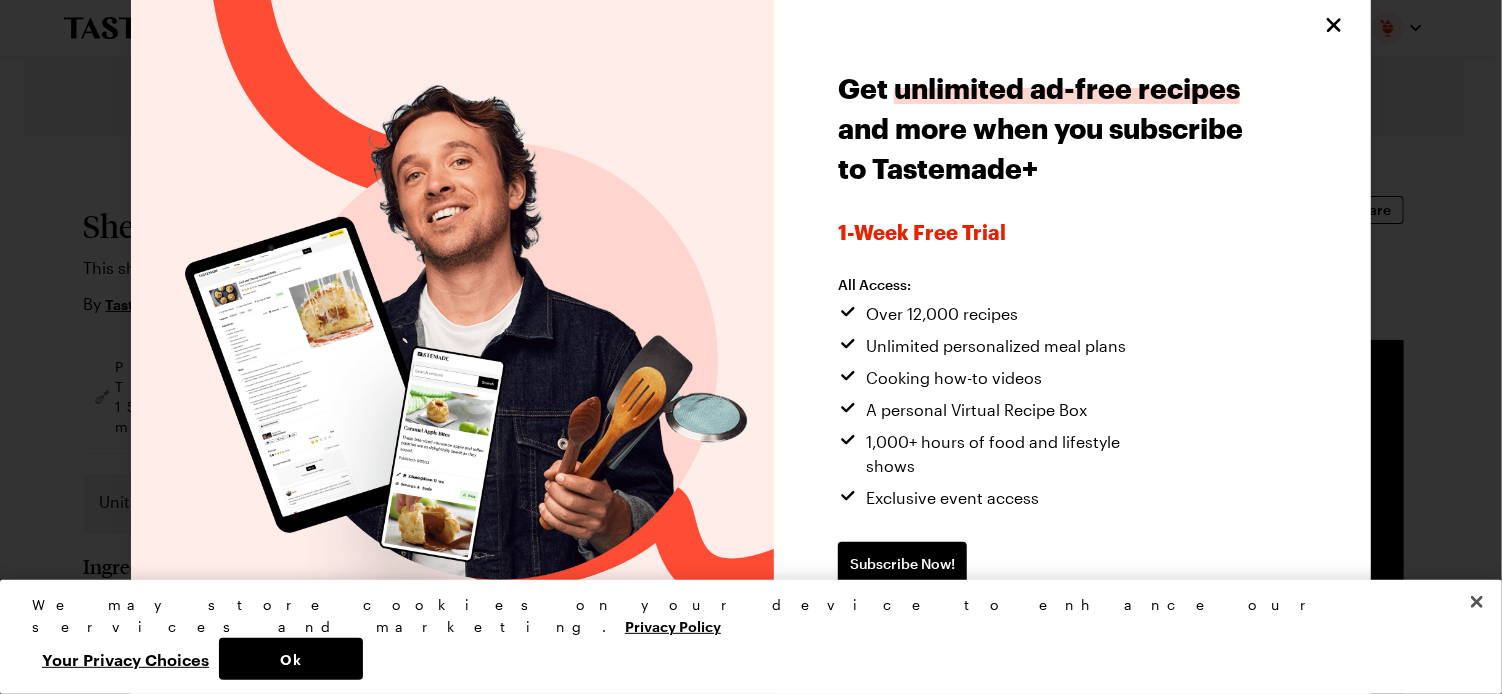 click on "Continue without subscribing" at bounding box center (940, 628) 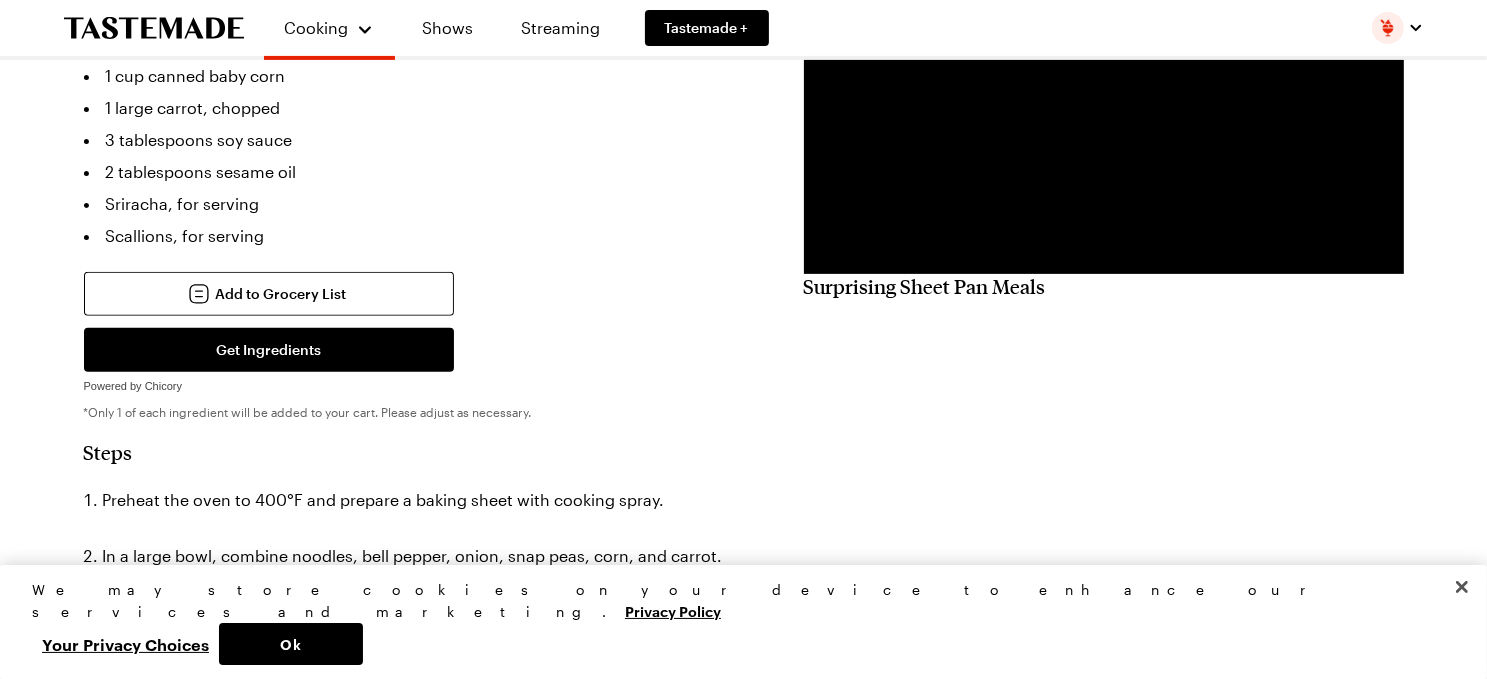 scroll, scrollTop: 833, scrollLeft: 0, axis: vertical 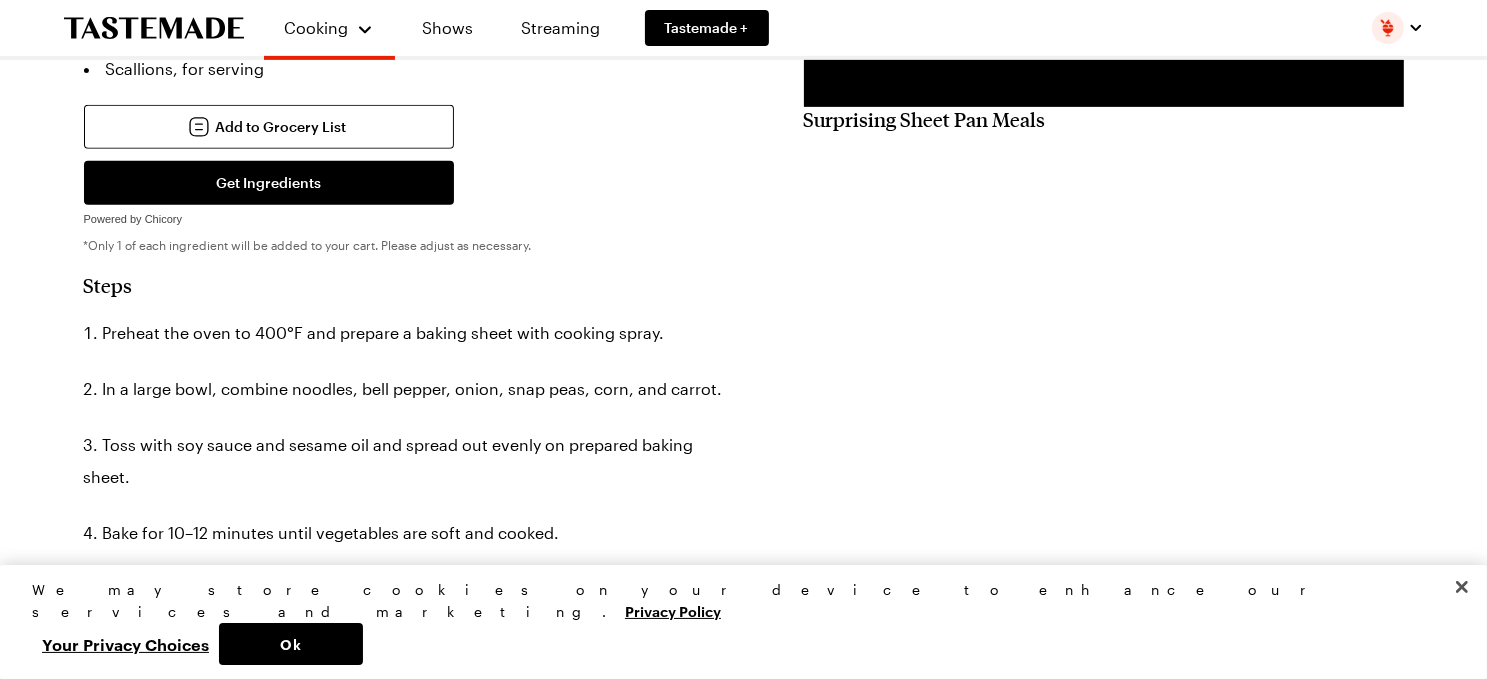 click at bounding box center (120, 653) 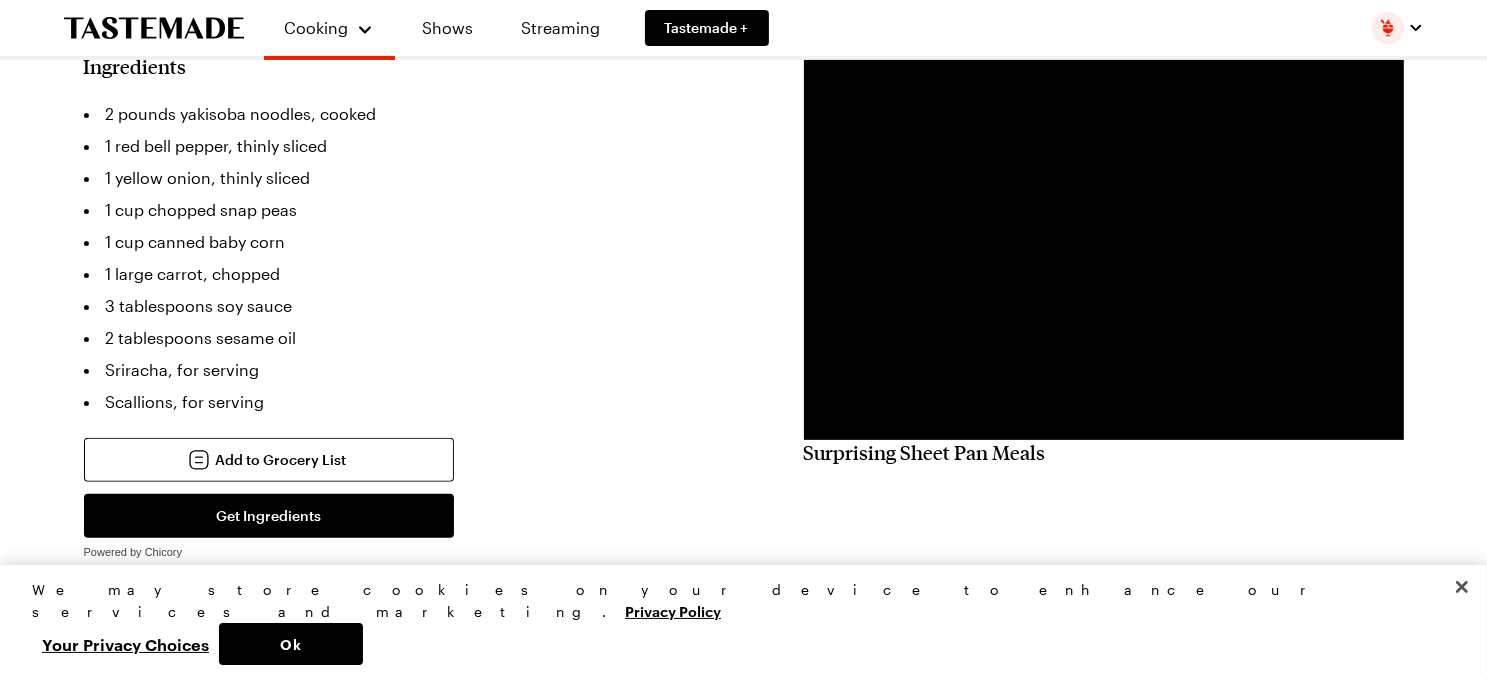 scroll, scrollTop: 333, scrollLeft: 0, axis: vertical 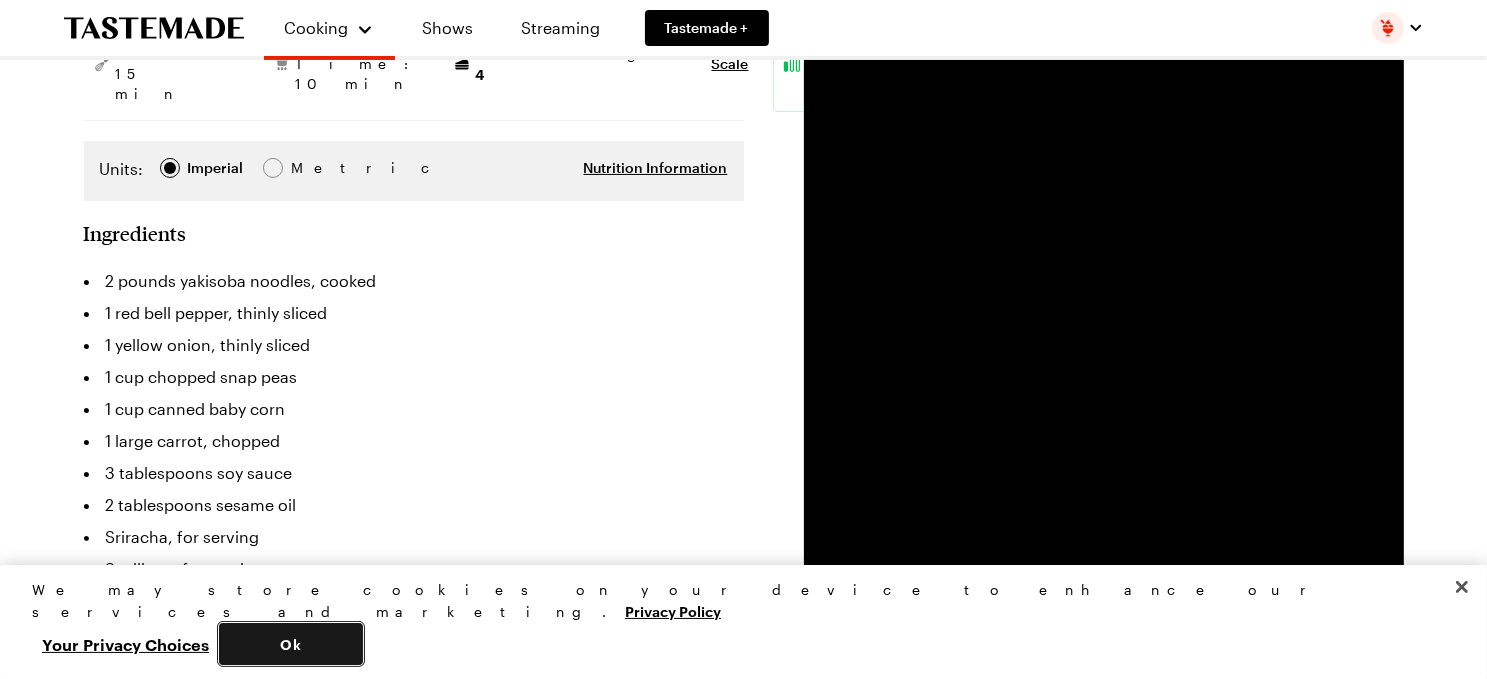 click on "Ok" at bounding box center (291, 644) 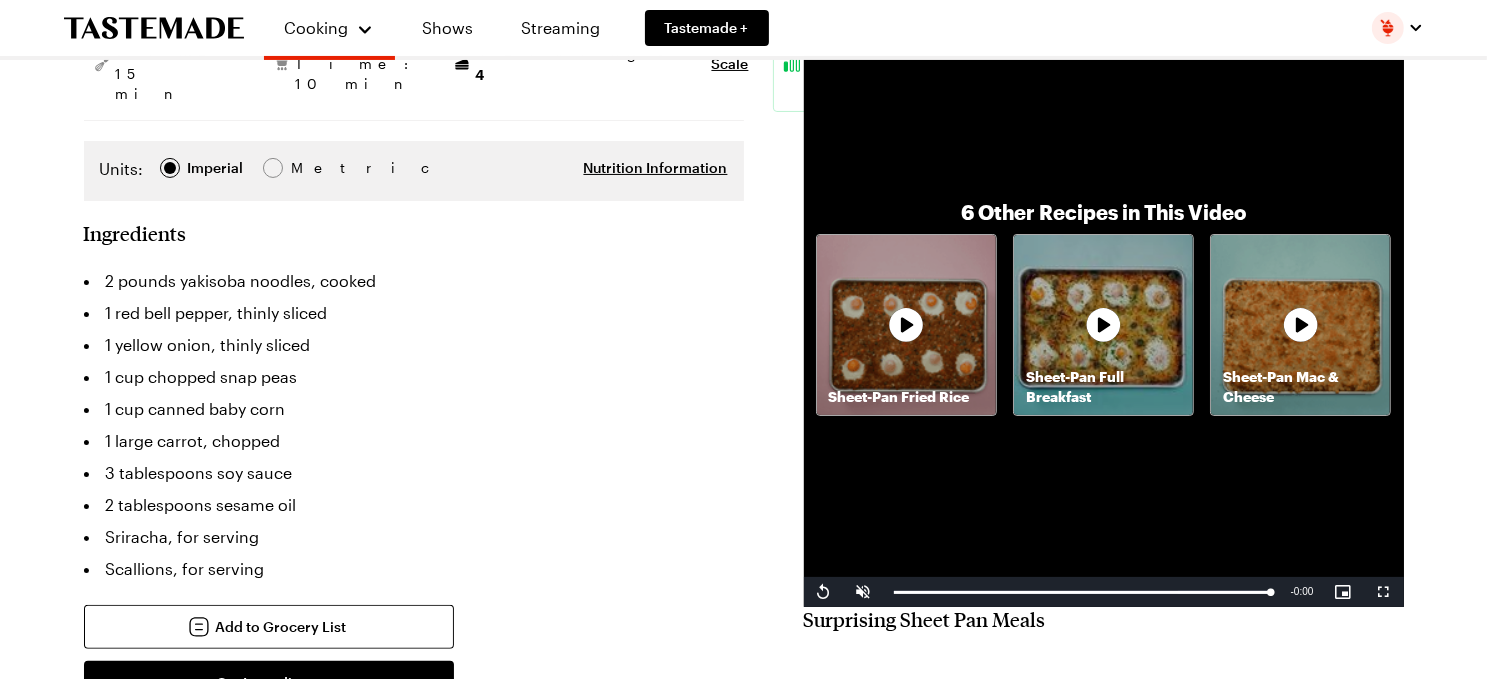 click at bounding box center (743, 45) 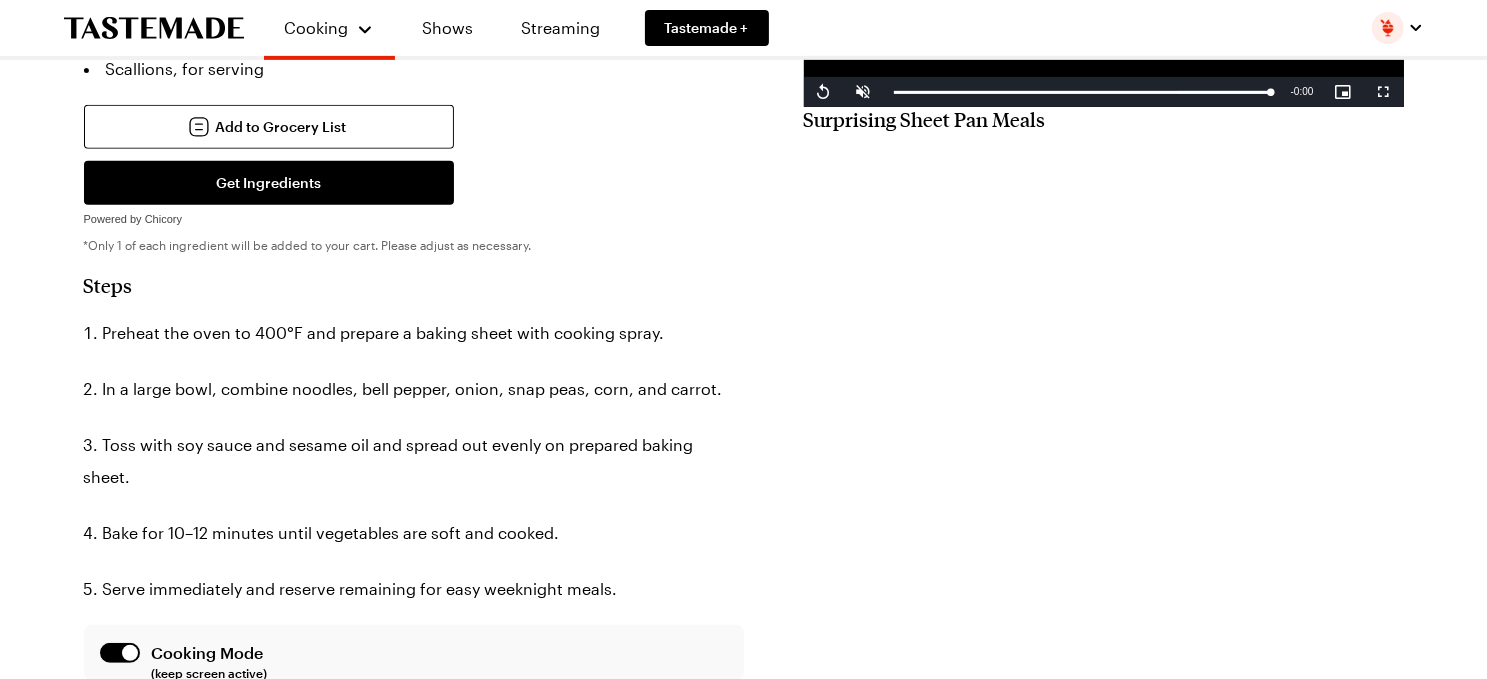 scroll, scrollTop: 333, scrollLeft: 0, axis: vertical 